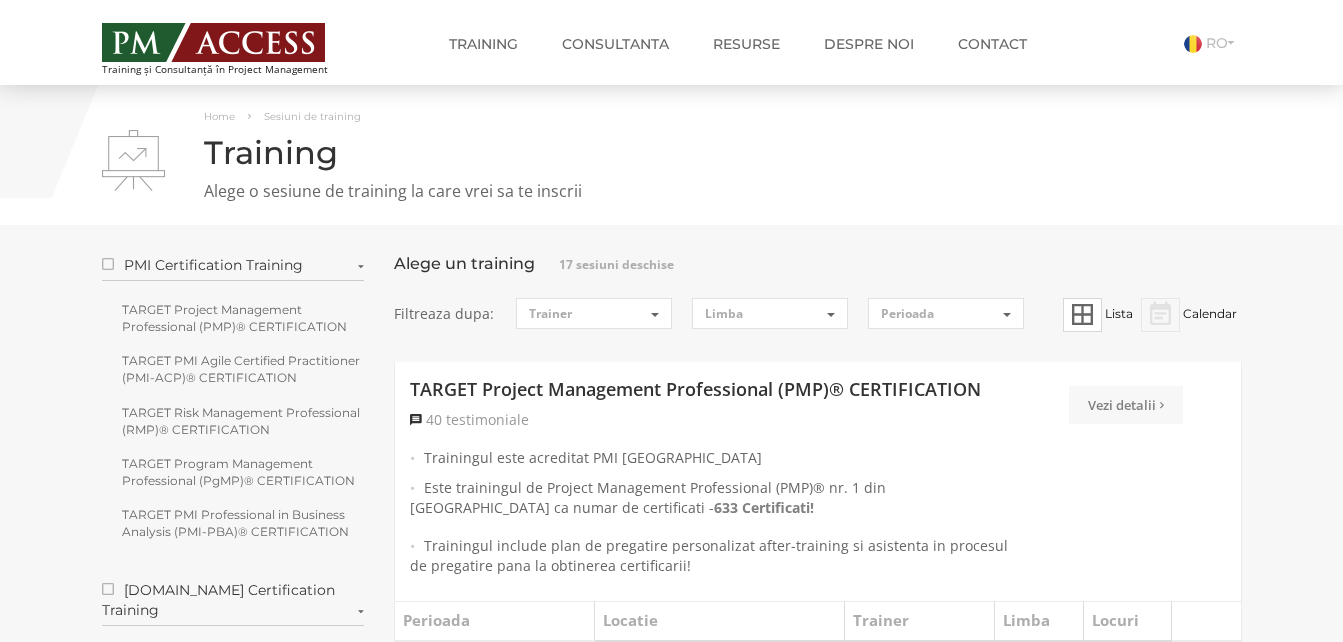 scroll, scrollTop: 158, scrollLeft: 0, axis: vertical 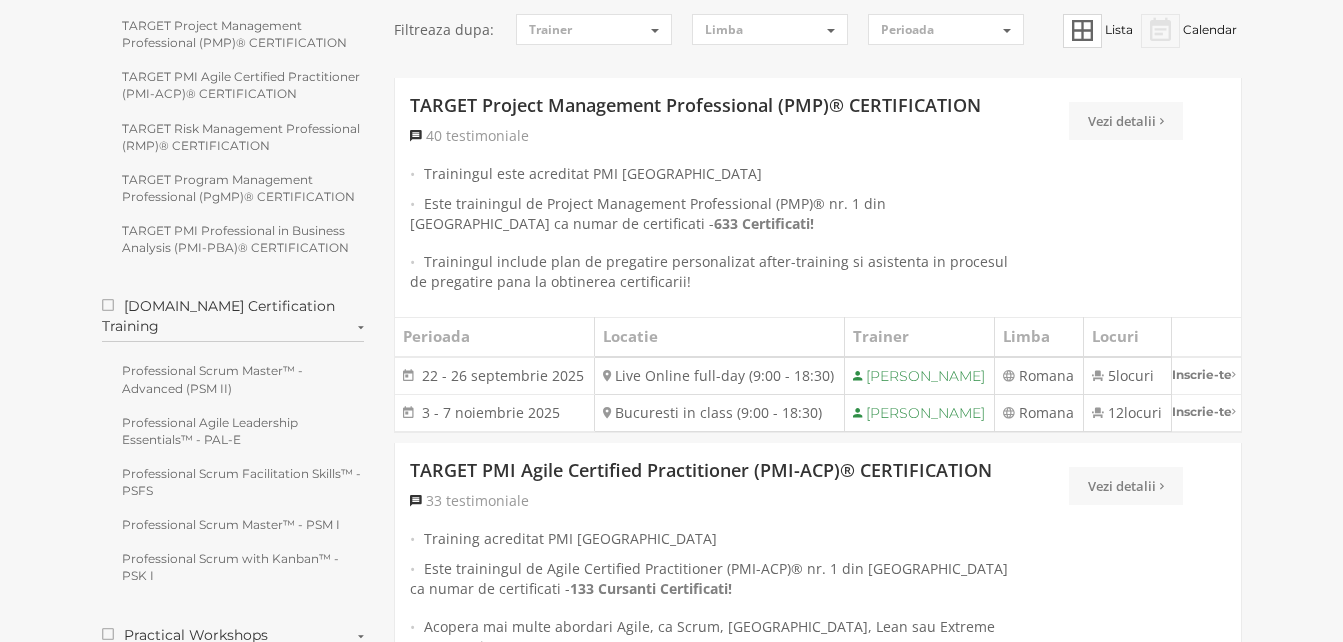 click on "22 - 26 septembrie 2025" at bounding box center (503, 375) 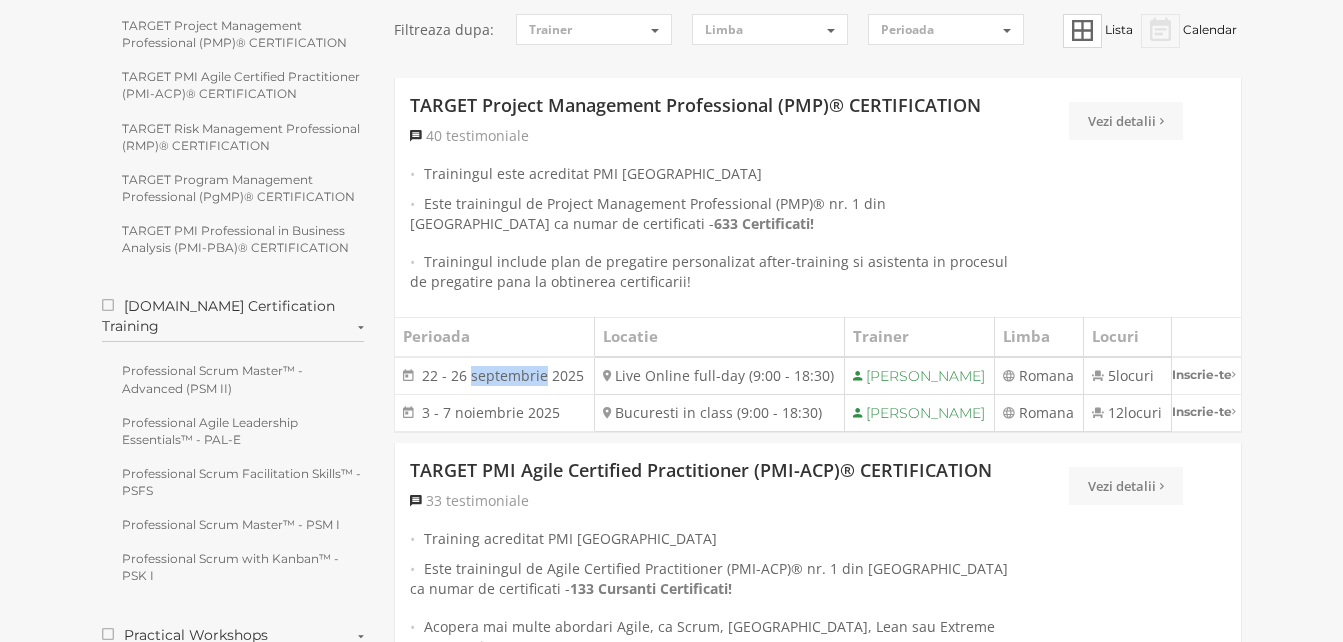 click on "22 - 26 septembrie 2025" at bounding box center [503, 375] 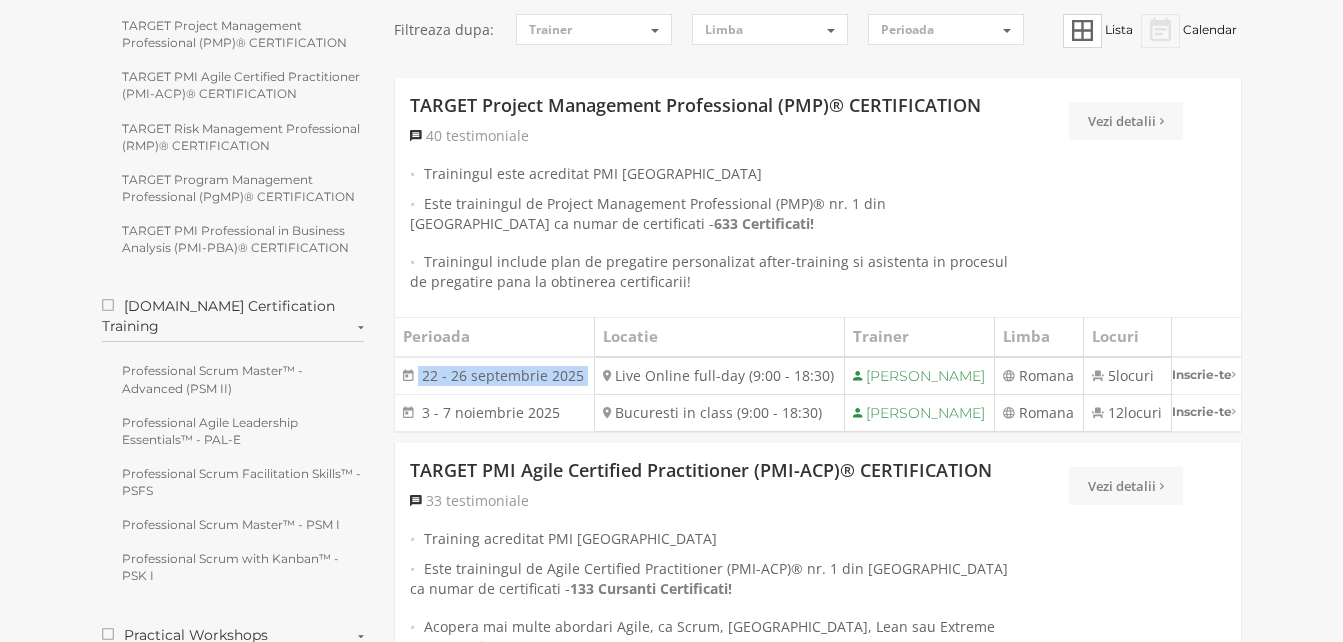 click on "22 - 26 septembrie 2025" at bounding box center (503, 375) 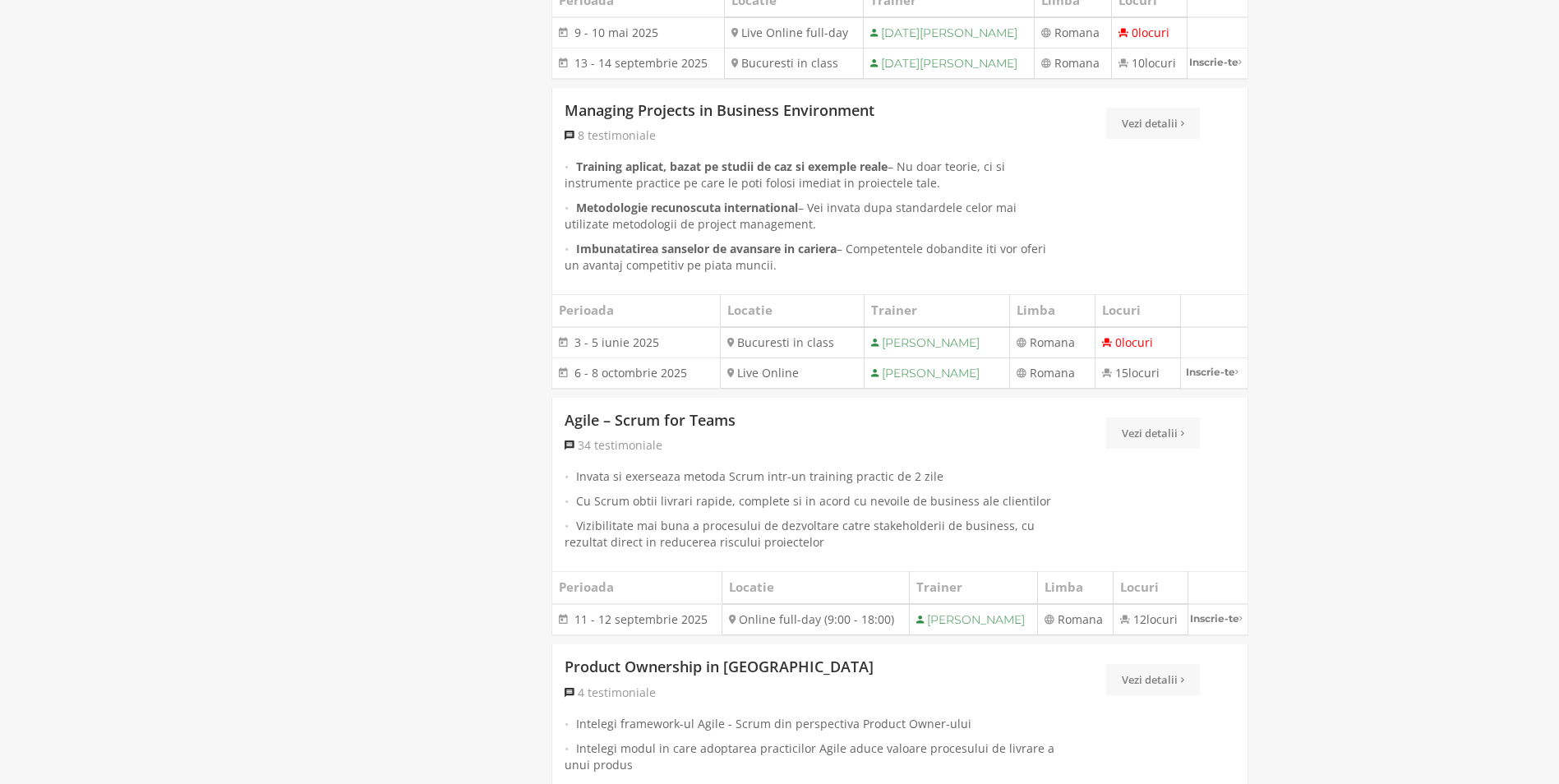 scroll, scrollTop: 3457, scrollLeft: 0, axis: vertical 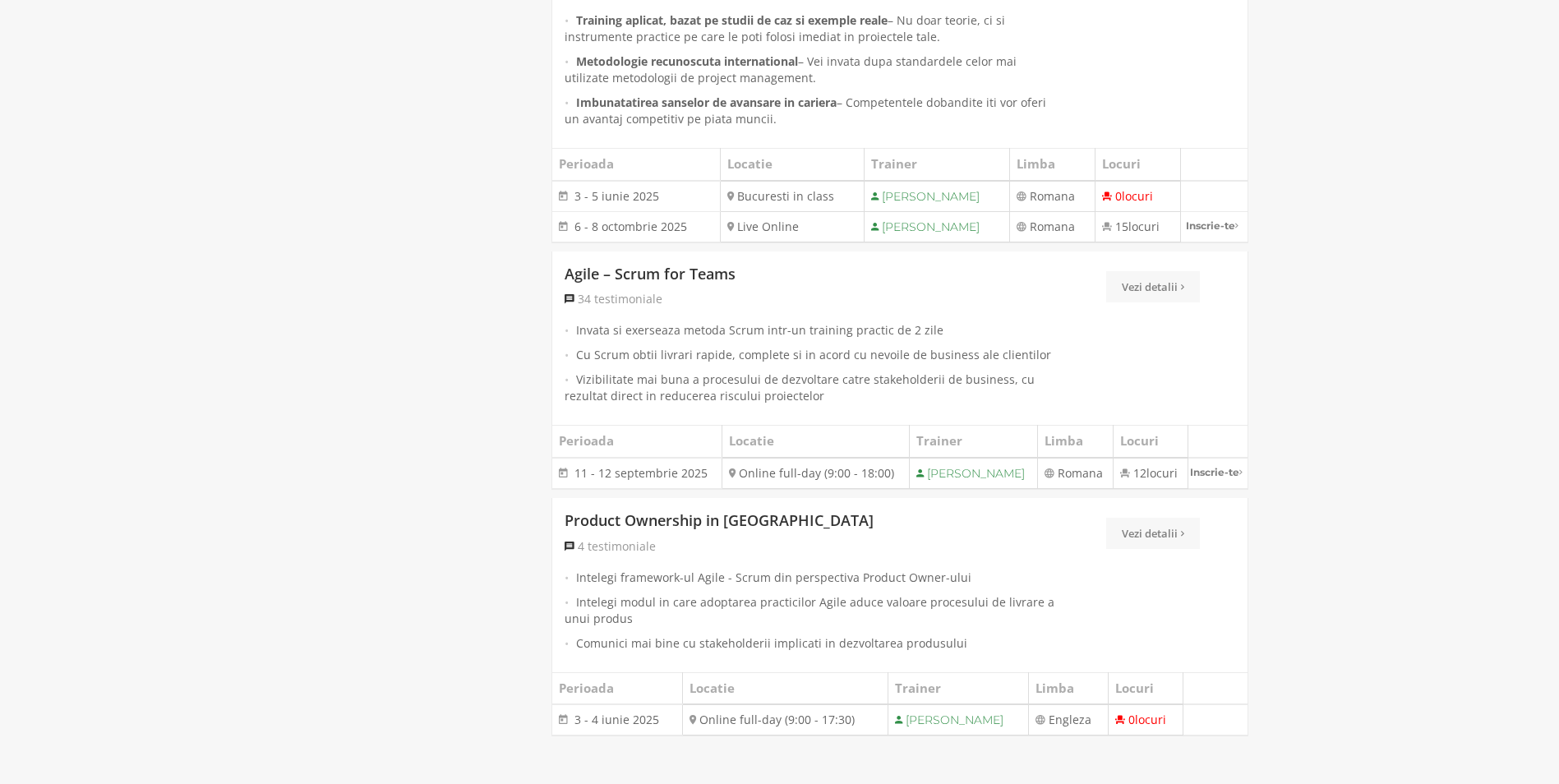 click on "Invata si exerseaza metoda Scrum intr-un training practic de 2 zile" at bounding box center (813, 330) 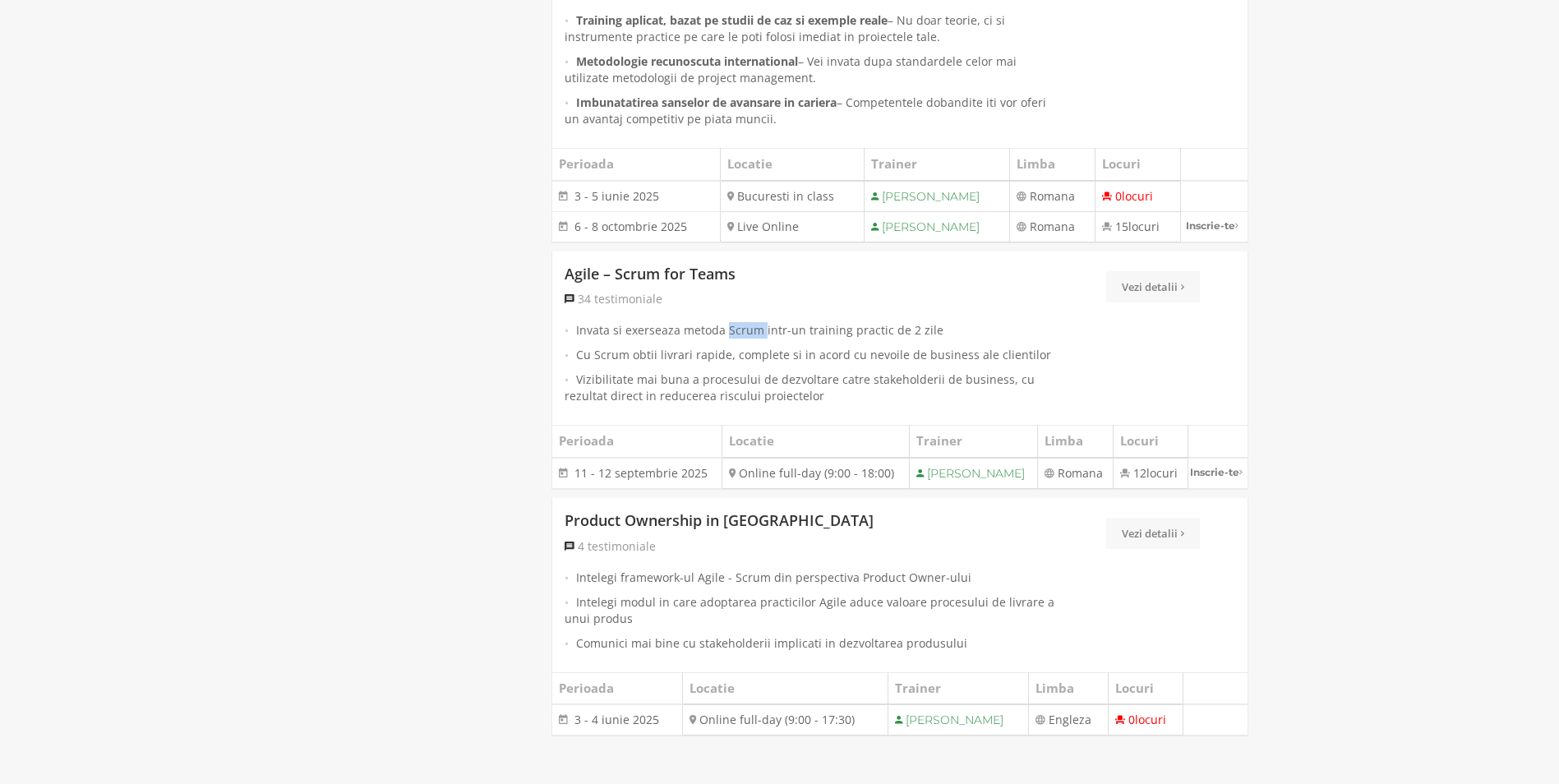 click on "Invata si exerseaza metoda Scrum intr-un training practic de 2 zile" at bounding box center (813, 330) 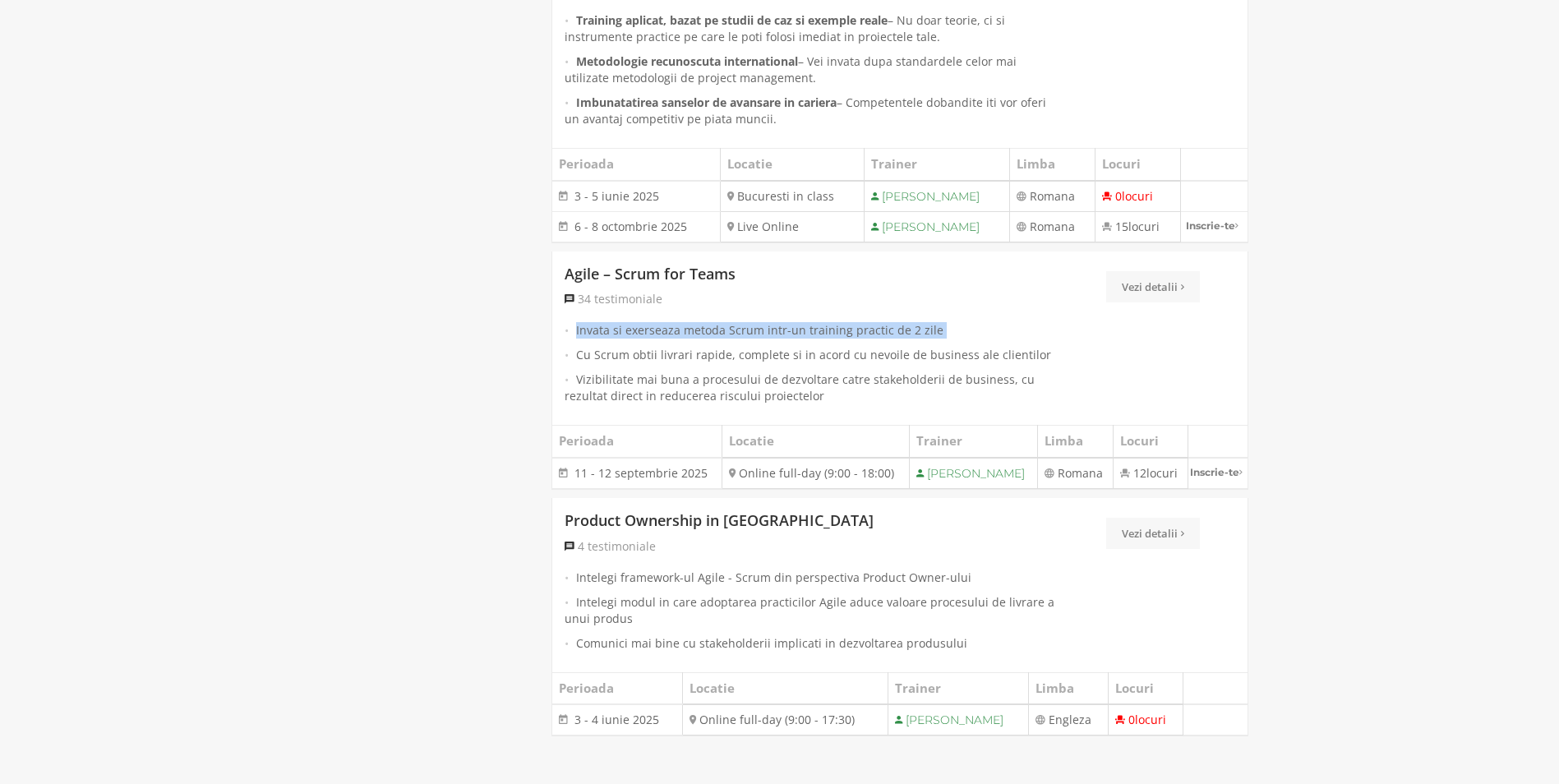 click on "Invata si exerseaza metoda Scrum intr-un training practic de 2 zile" at bounding box center (813, 330) 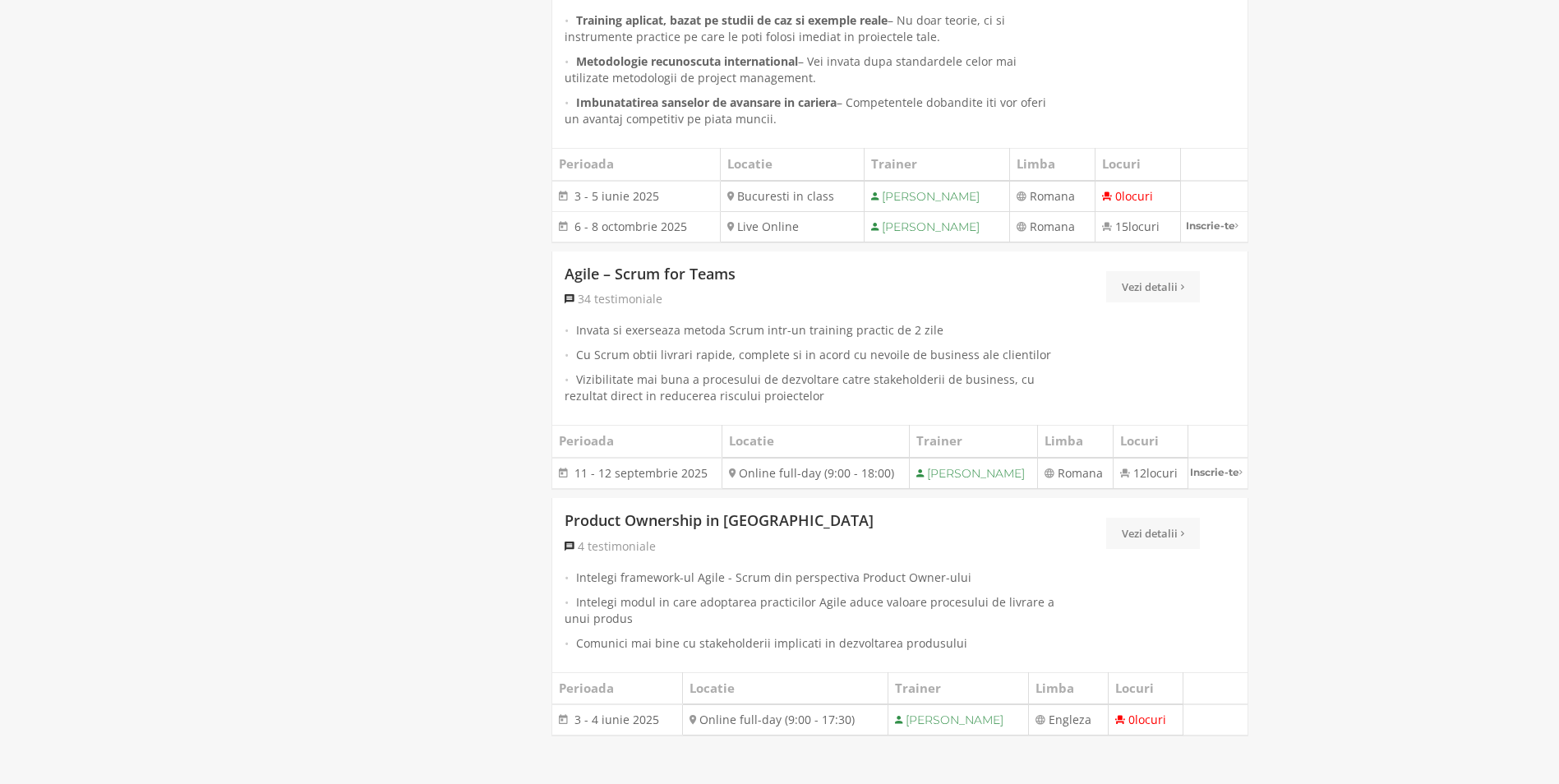 click on "Vizibilitate mai buna a procesului de dezvoltare catre stakeholderii de business, cu rezultat direct in reducerea riscului proiectelor" at bounding box center (813, 388) 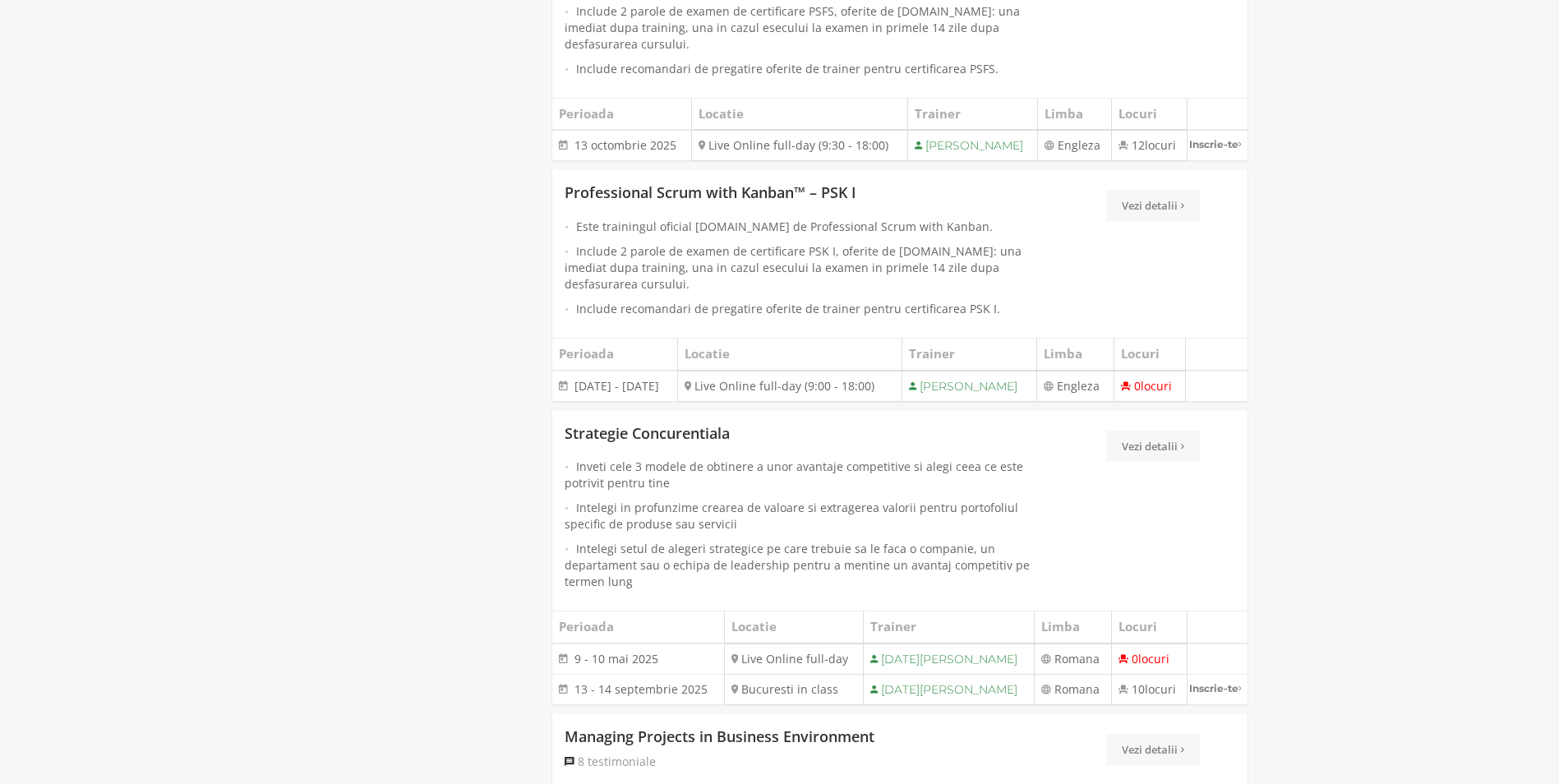 drag, startPoint x: 492, startPoint y: 648, endPoint x: 477, endPoint y: 570, distance: 79.42921 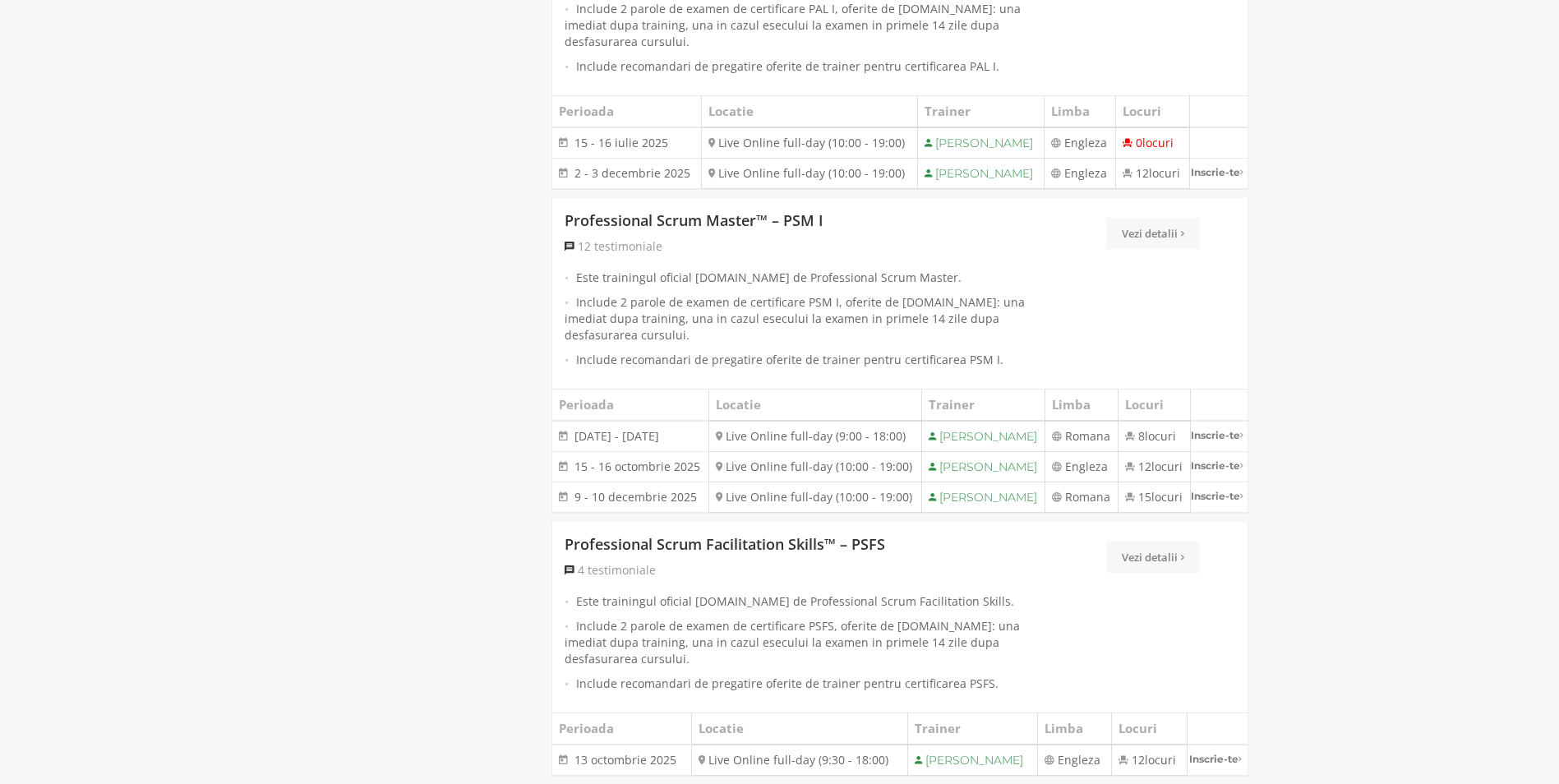 scroll, scrollTop: 2096, scrollLeft: 0, axis: vertical 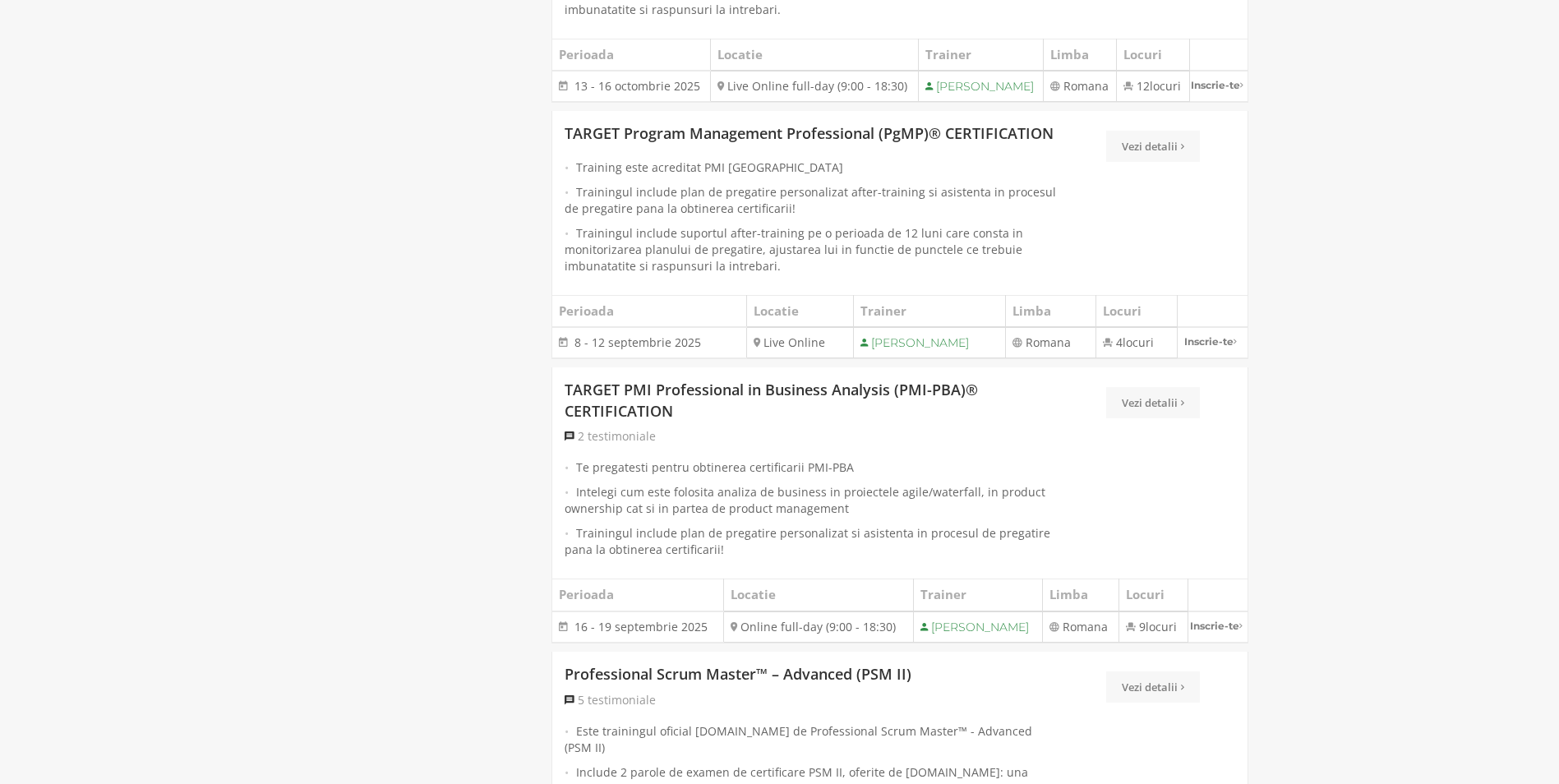 click on "Trainingul include suportul after-training pe o perioada de 12 luni care consta in monitorizarea planului de pregatire, ajustarea lui in functie de punctele ce trebuie imbunatatite si raspunsuri la intrebari." at bounding box center (813, 250) 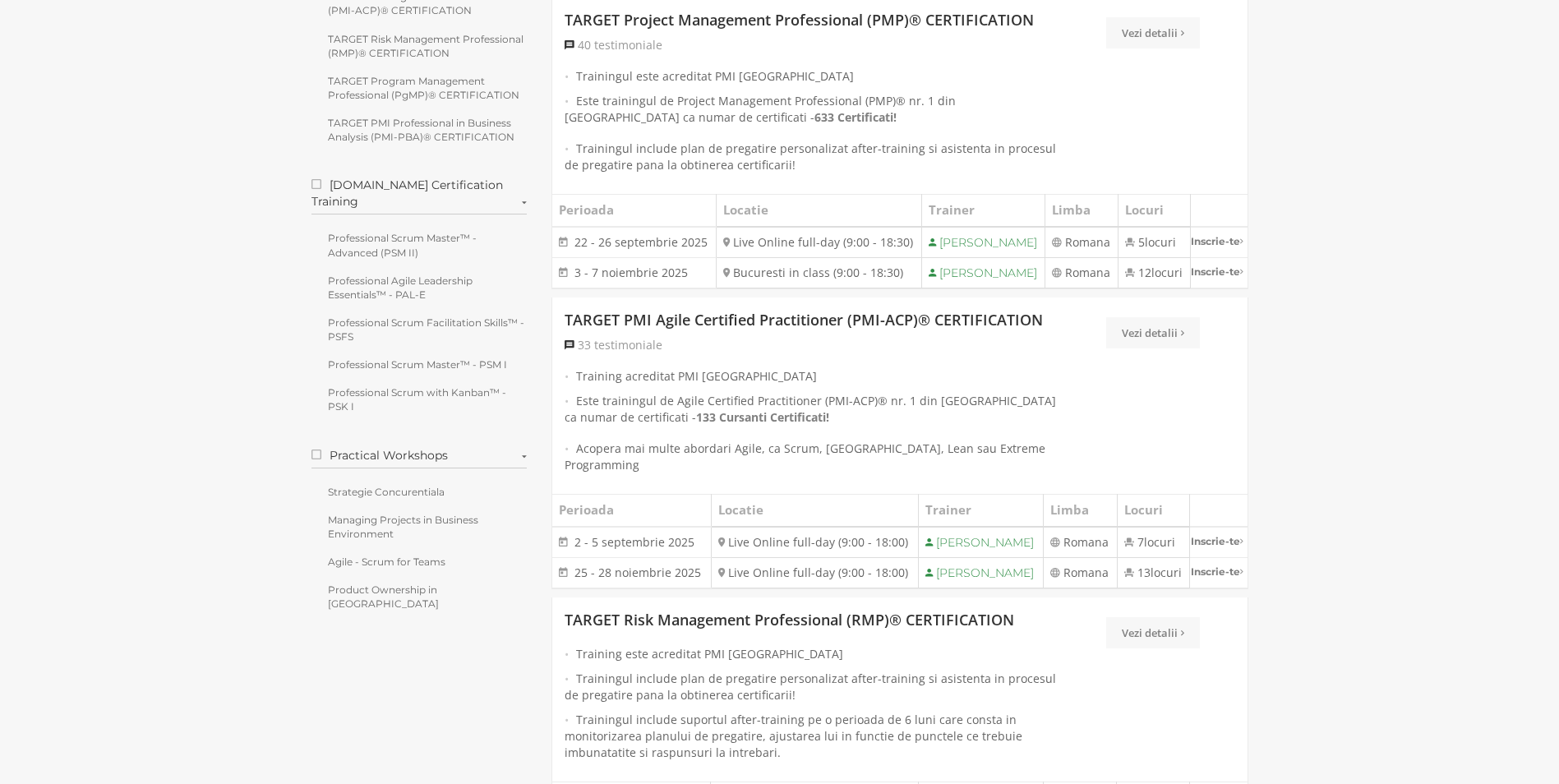scroll, scrollTop: 303, scrollLeft: 0, axis: vertical 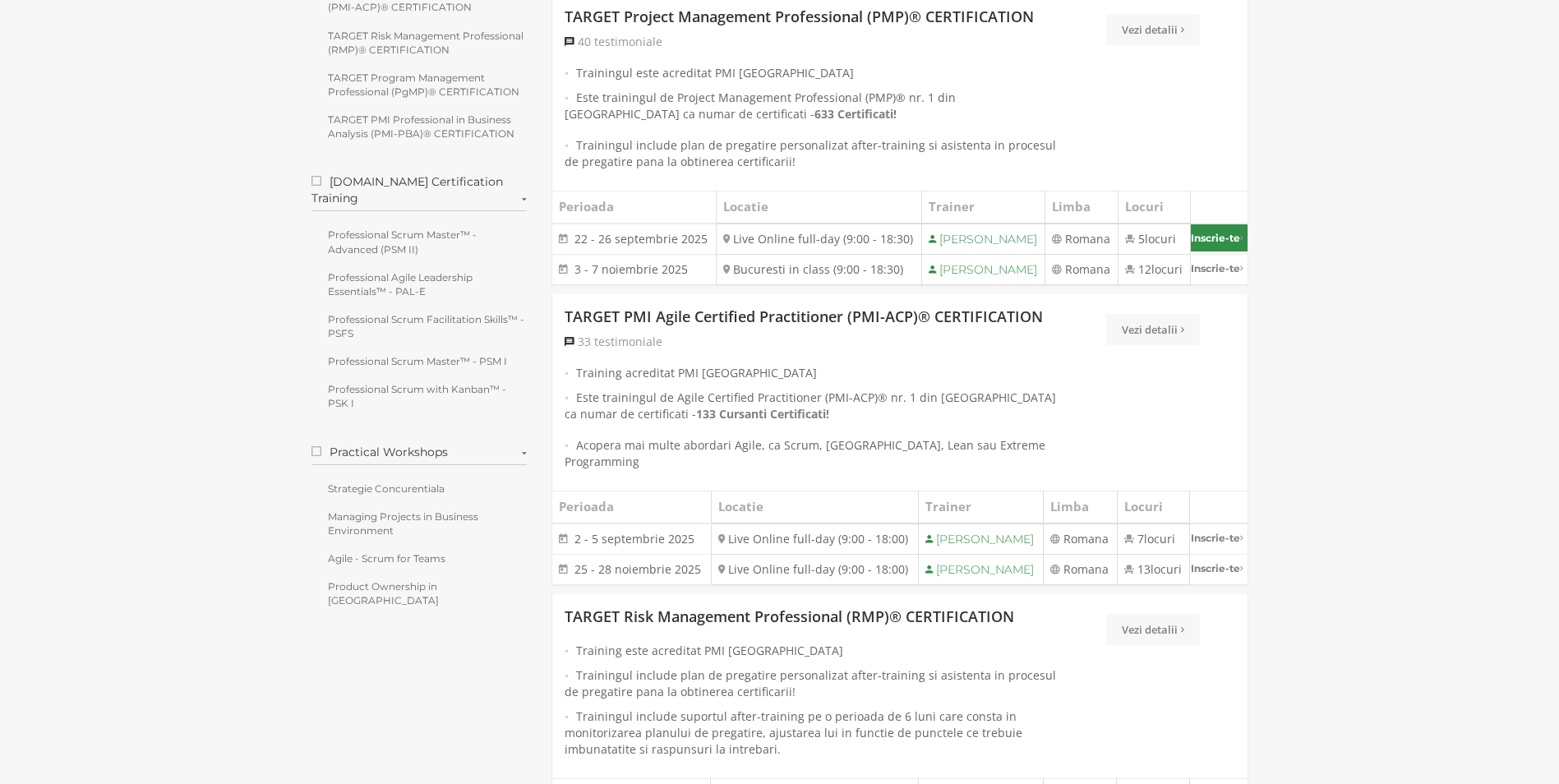 click on "Inscrie-te" at bounding box center (1219, 238) 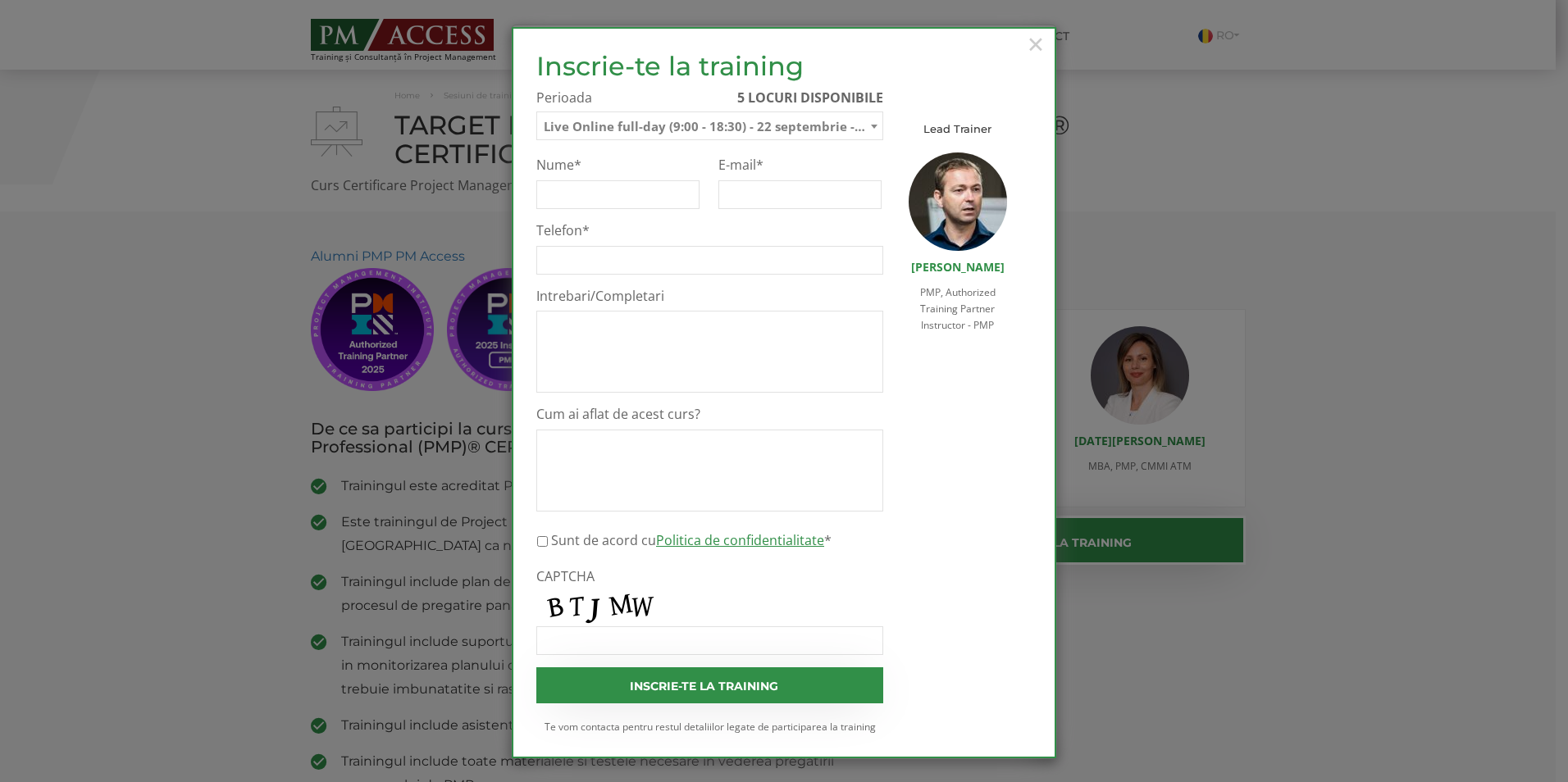 select on "Live Online full-day (9:00 - 18:30) - 22 septembrie - 26 septembrie 2025" 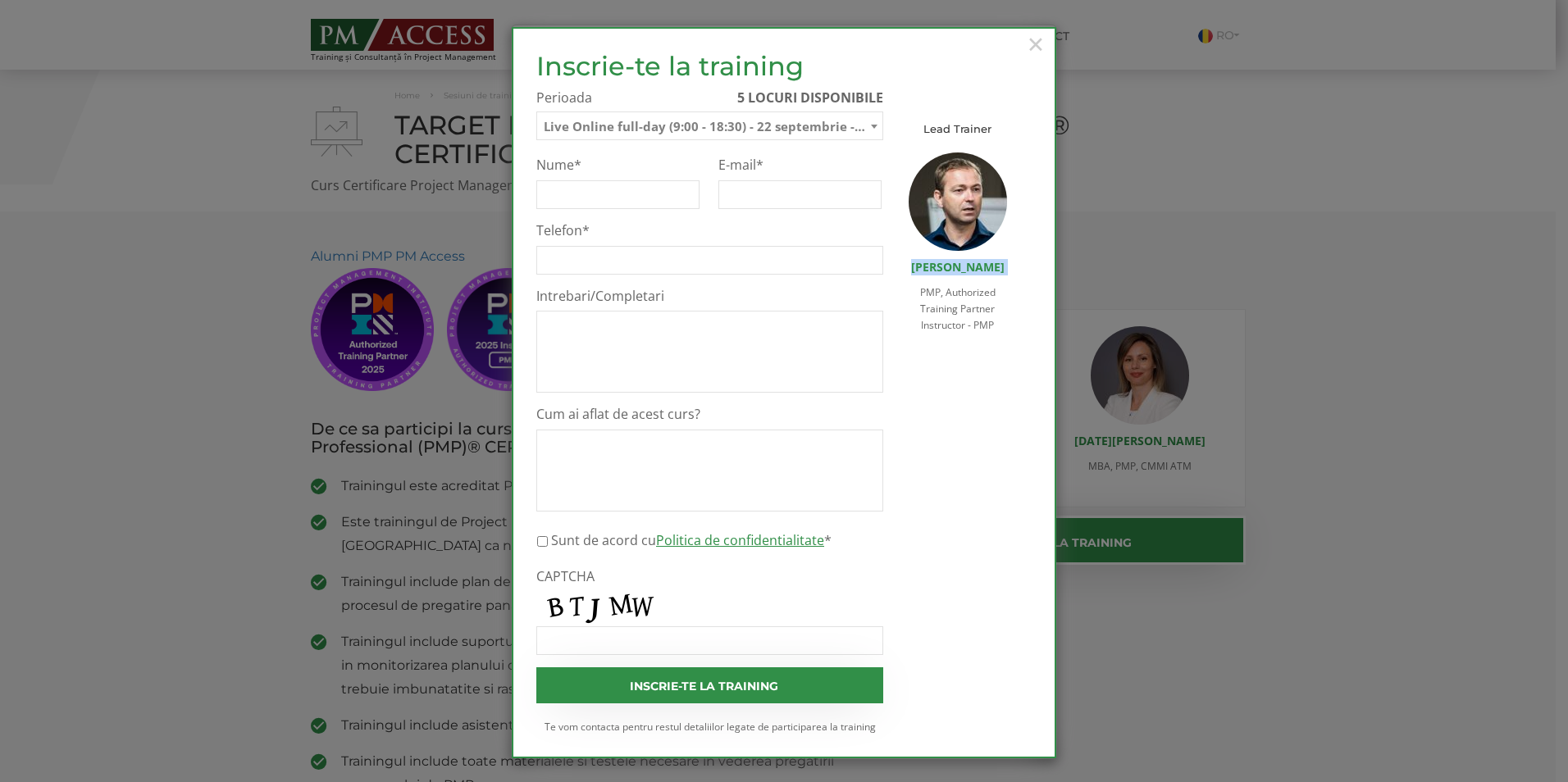 click on "[PERSON_NAME]" at bounding box center (957, 267) 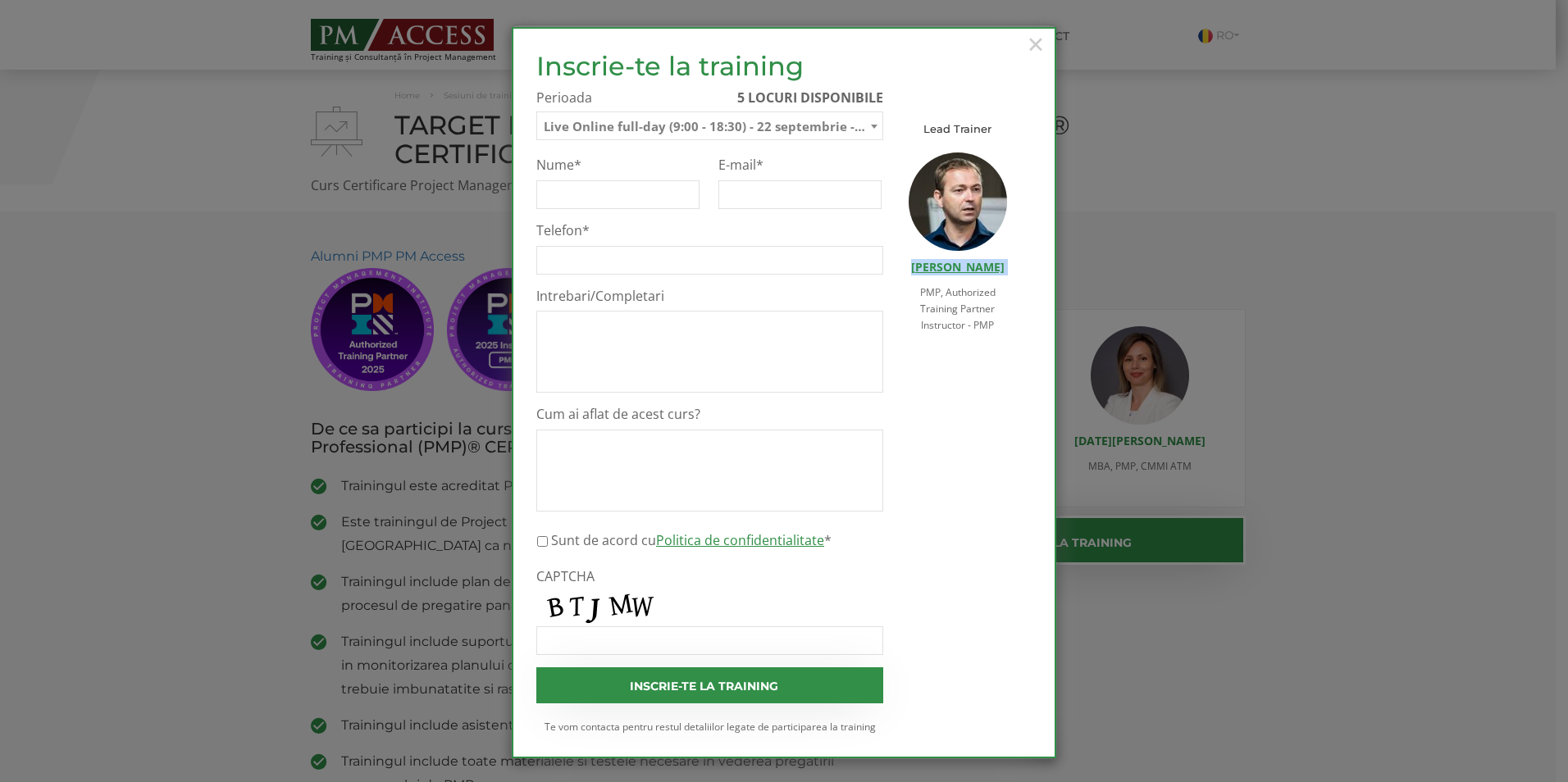 drag, startPoint x: 995, startPoint y: 278, endPoint x: 961, endPoint y: 271, distance: 34.71311 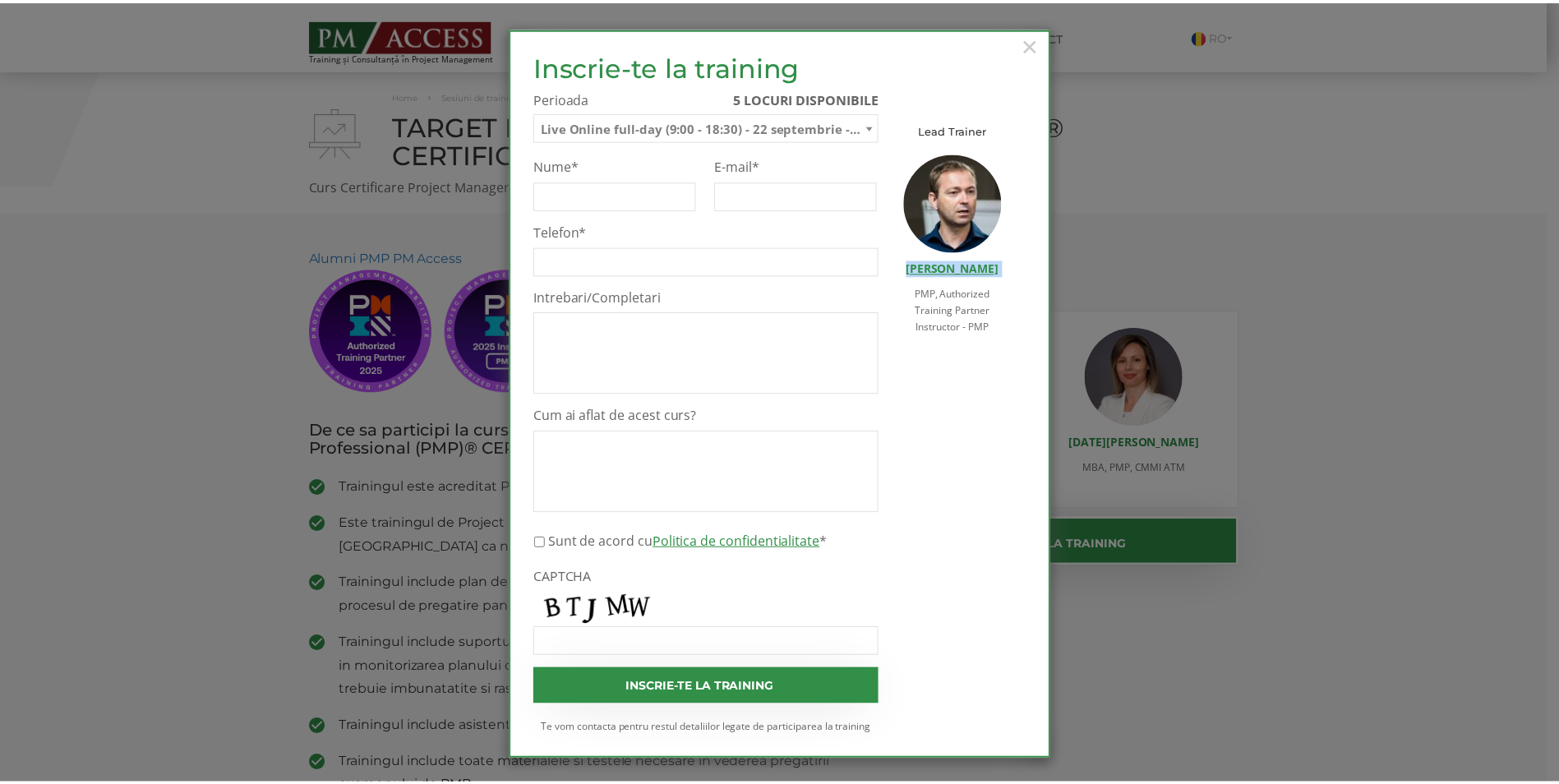 scroll, scrollTop: 2, scrollLeft: 0, axis: vertical 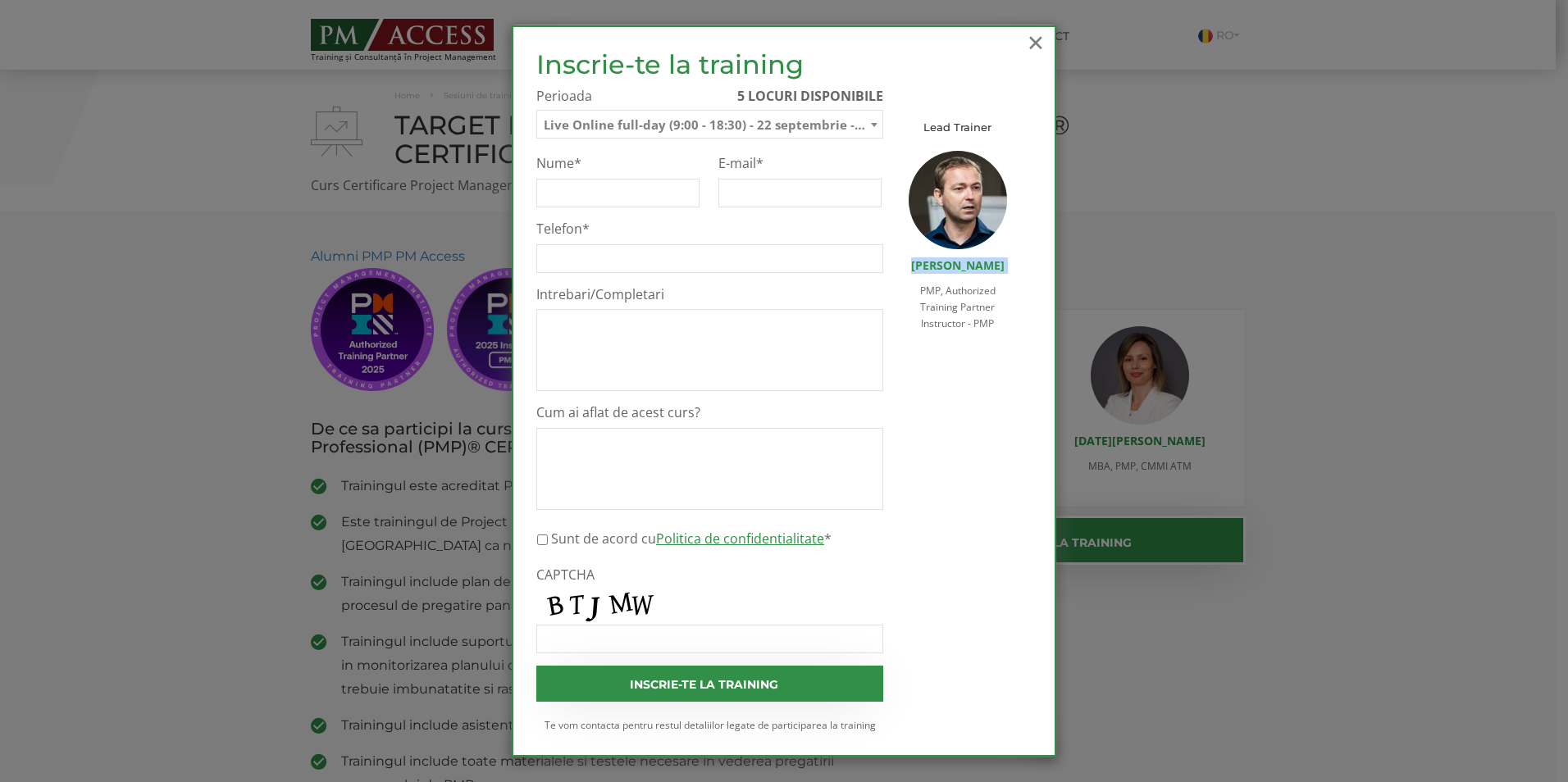 click on "×" at bounding box center [1036, 42] 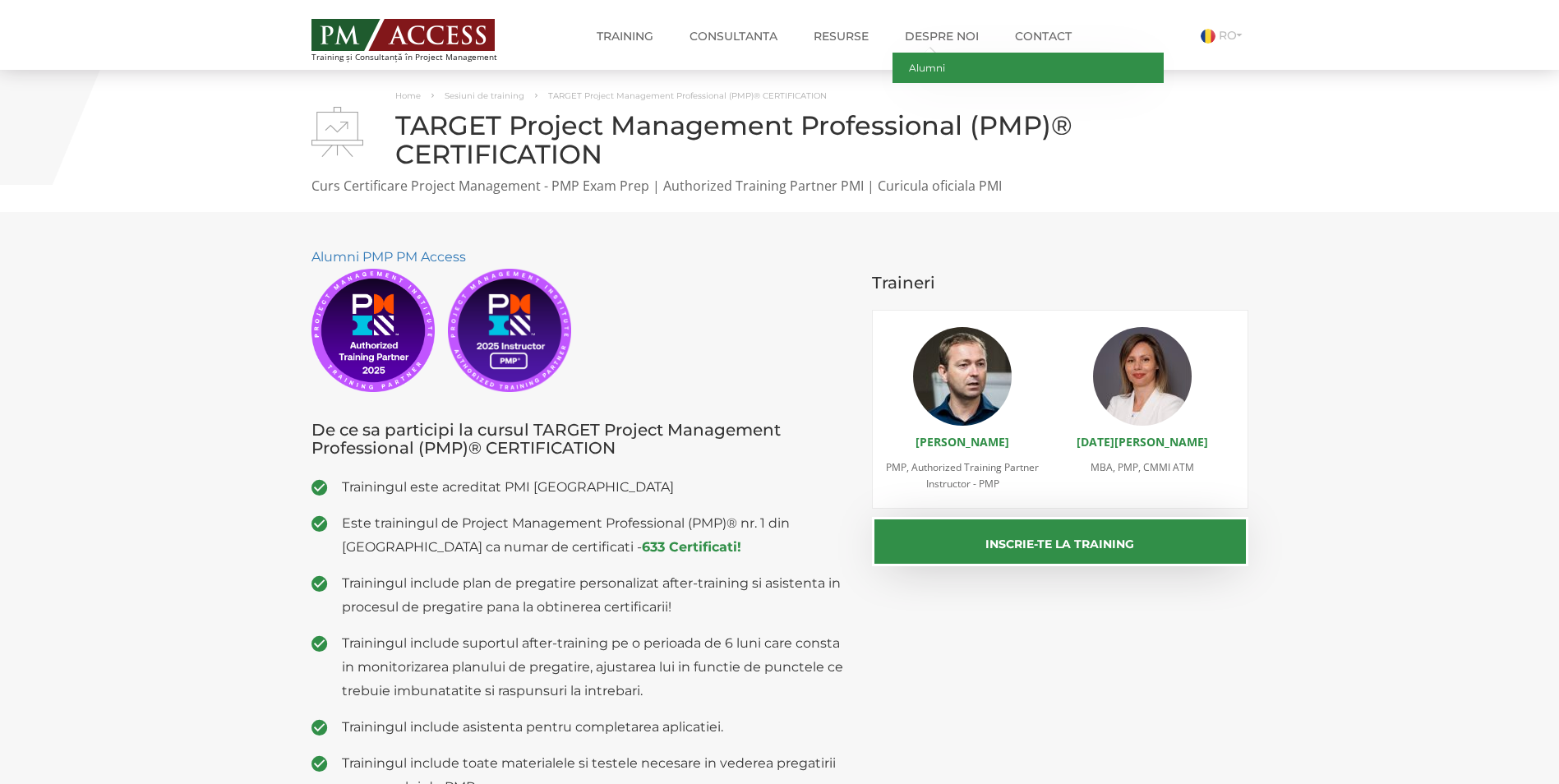 click on "Alumni" at bounding box center [1028, 67] 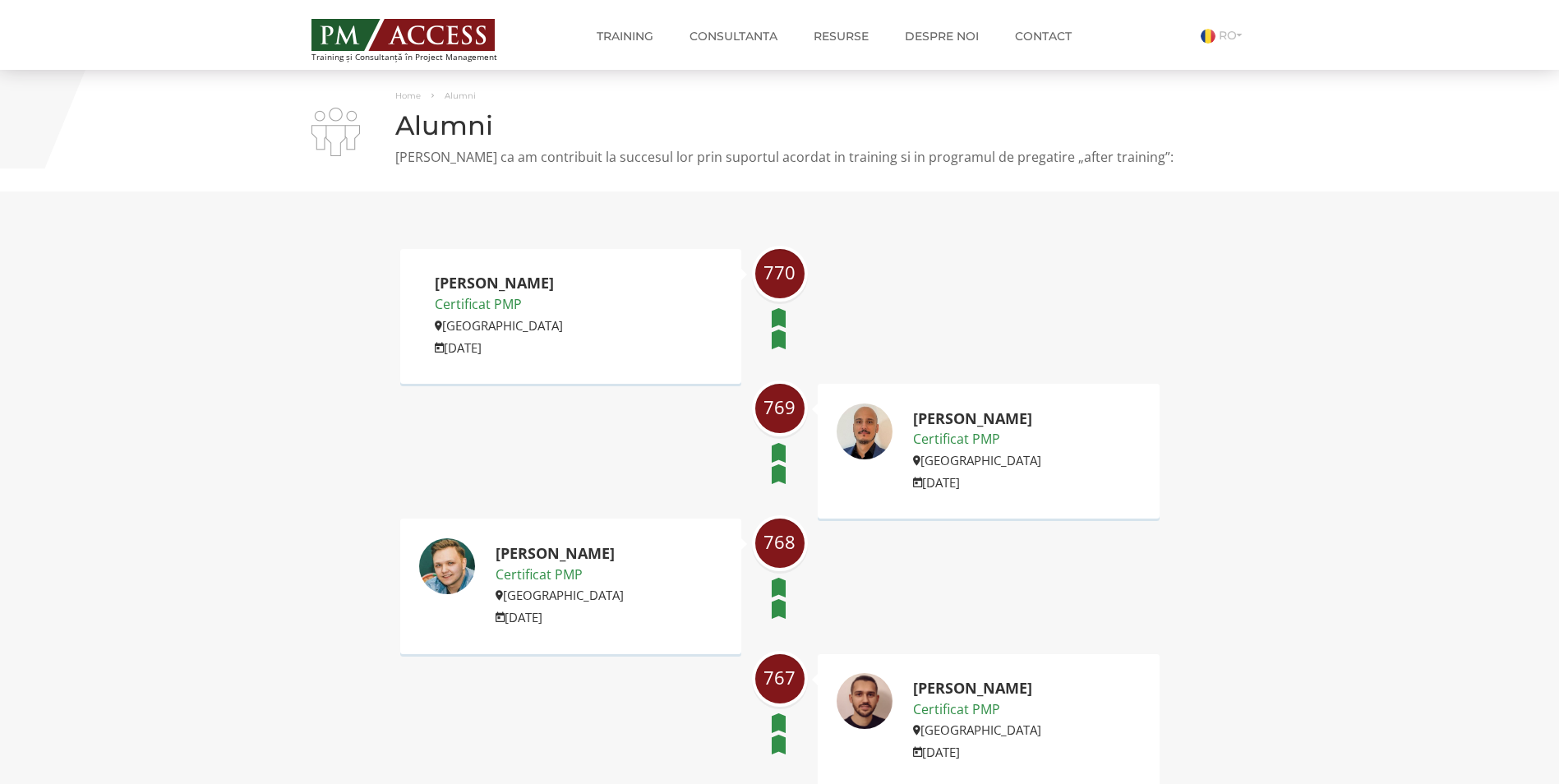 scroll, scrollTop: 82, scrollLeft: 0, axis: vertical 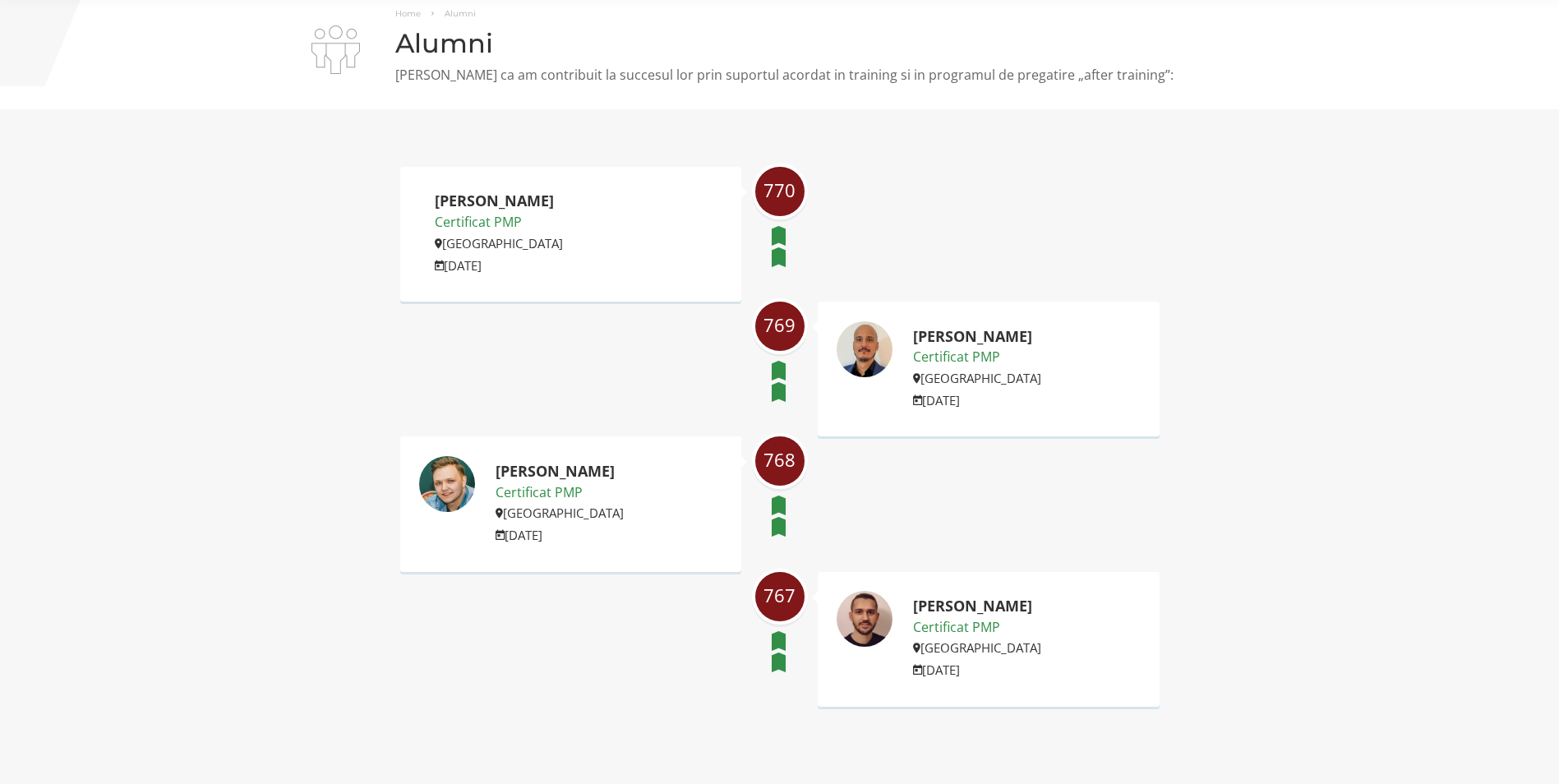 click on "770
Mirodela Gurau
Certificat PMP
Romania
11 July 2025
769
Vlad Obreja
Certificat PMP
Romania
7 July 2025
768
Vladimir-Valentin Ularu
Certificat PMP
Romania
4 July 2025
767" at bounding box center (779, 1573) 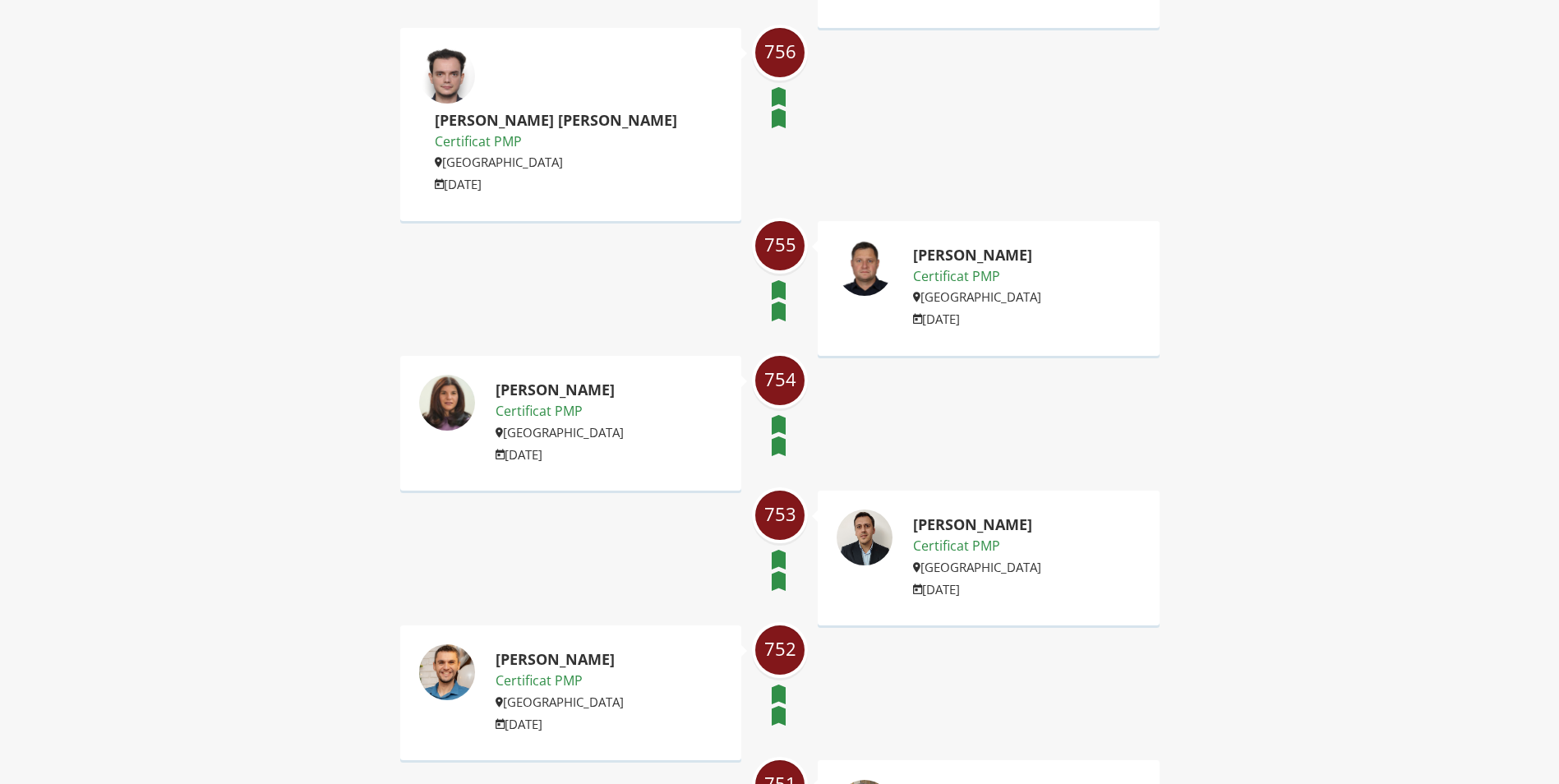 scroll, scrollTop: 2465, scrollLeft: 0, axis: vertical 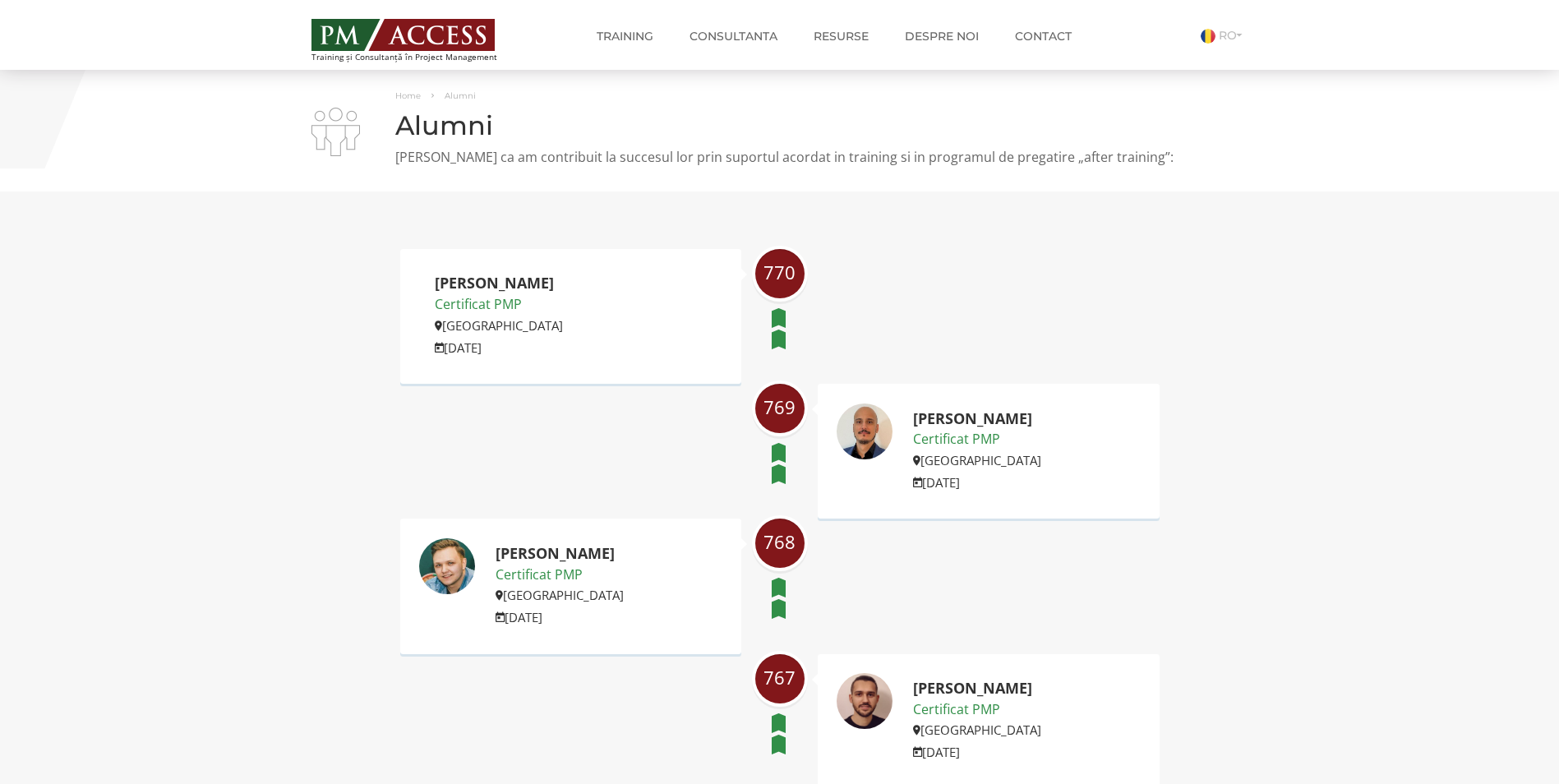 drag, startPoint x: 1190, startPoint y: 560, endPoint x: 1285, endPoint y: 362, distance: 219.61102 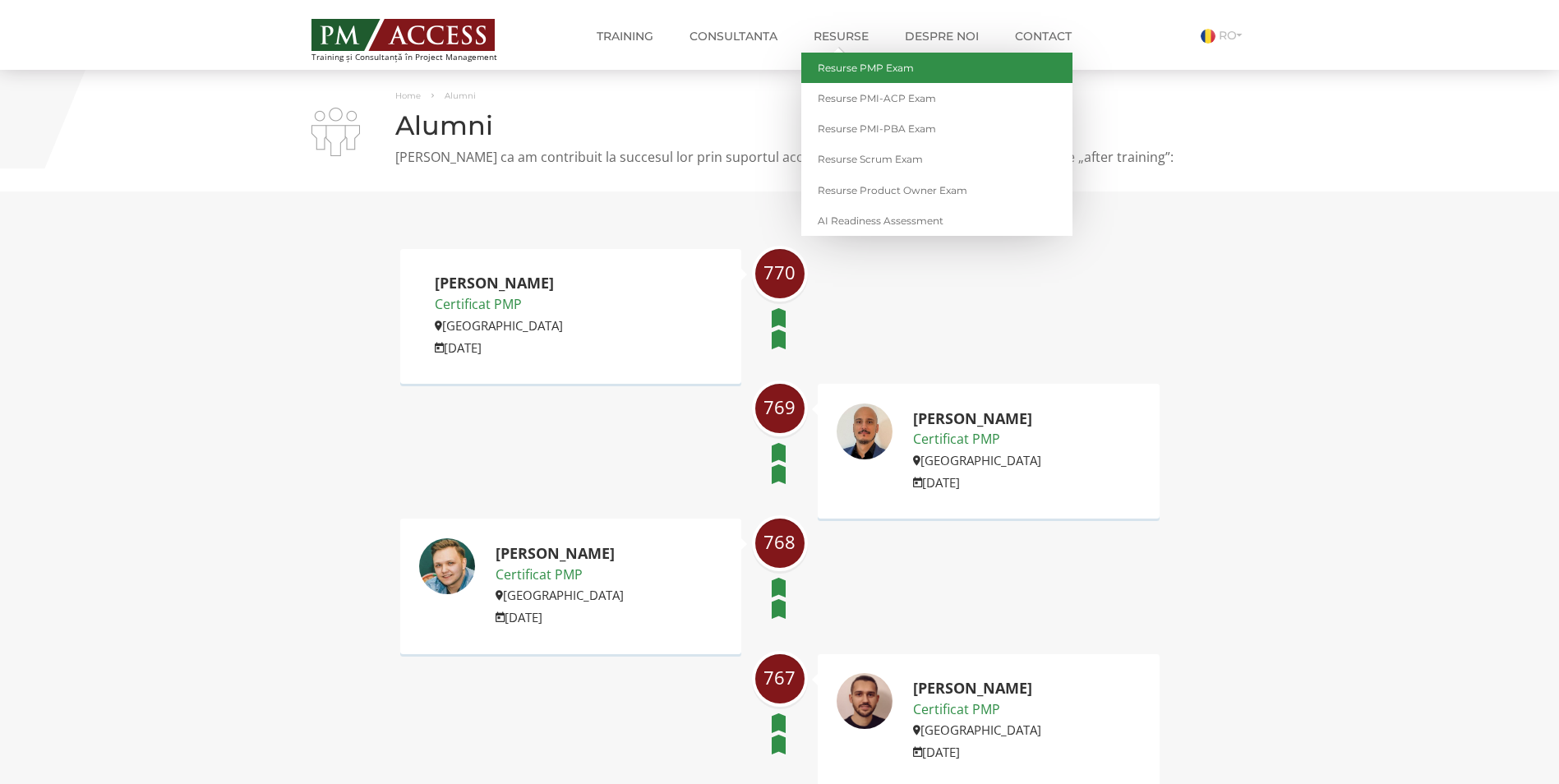 click on "Resurse PMP Exam" at bounding box center [937, 67] 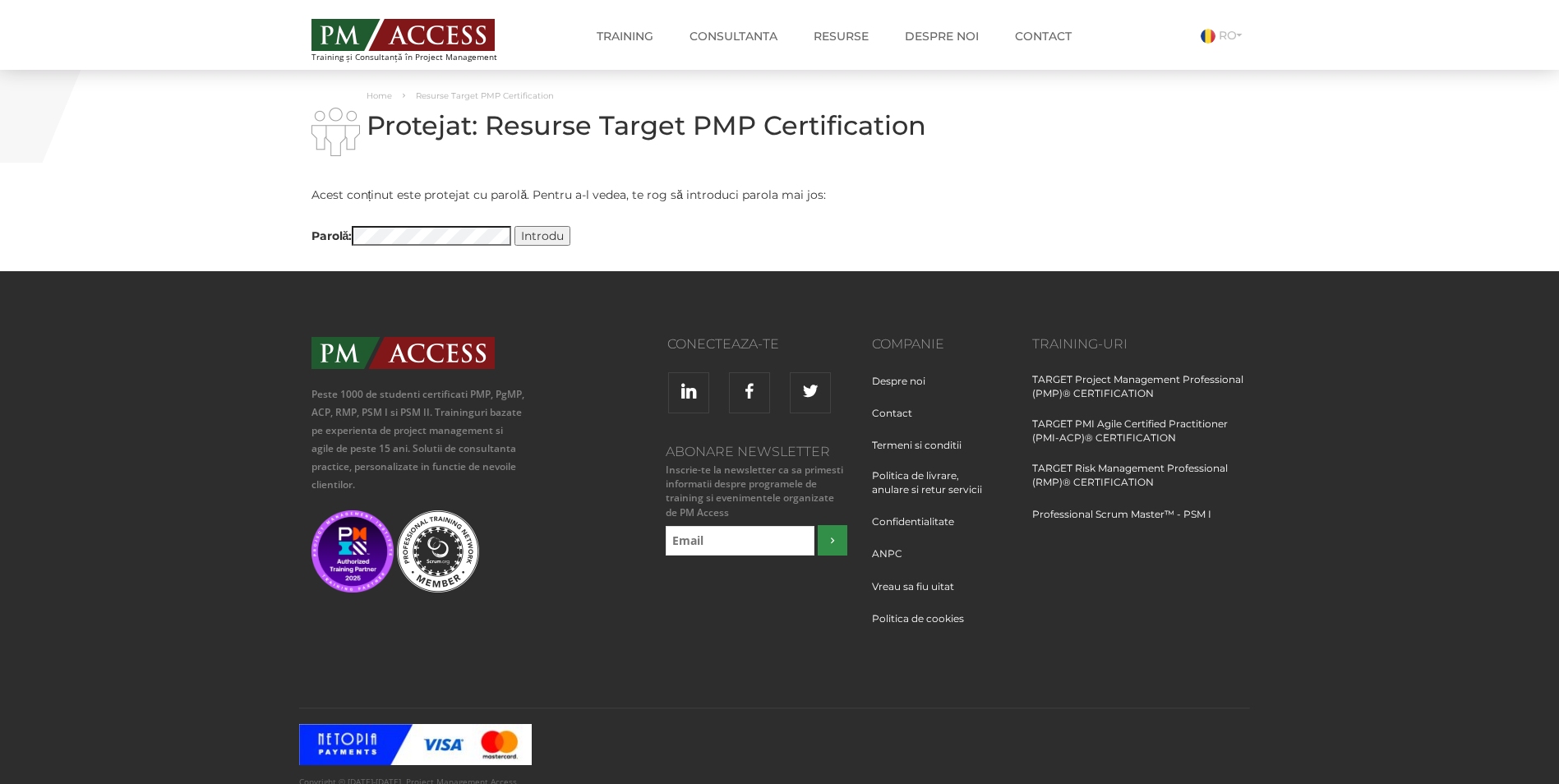 scroll, scrollTop: 0, scrollLeft: 0, axis: both 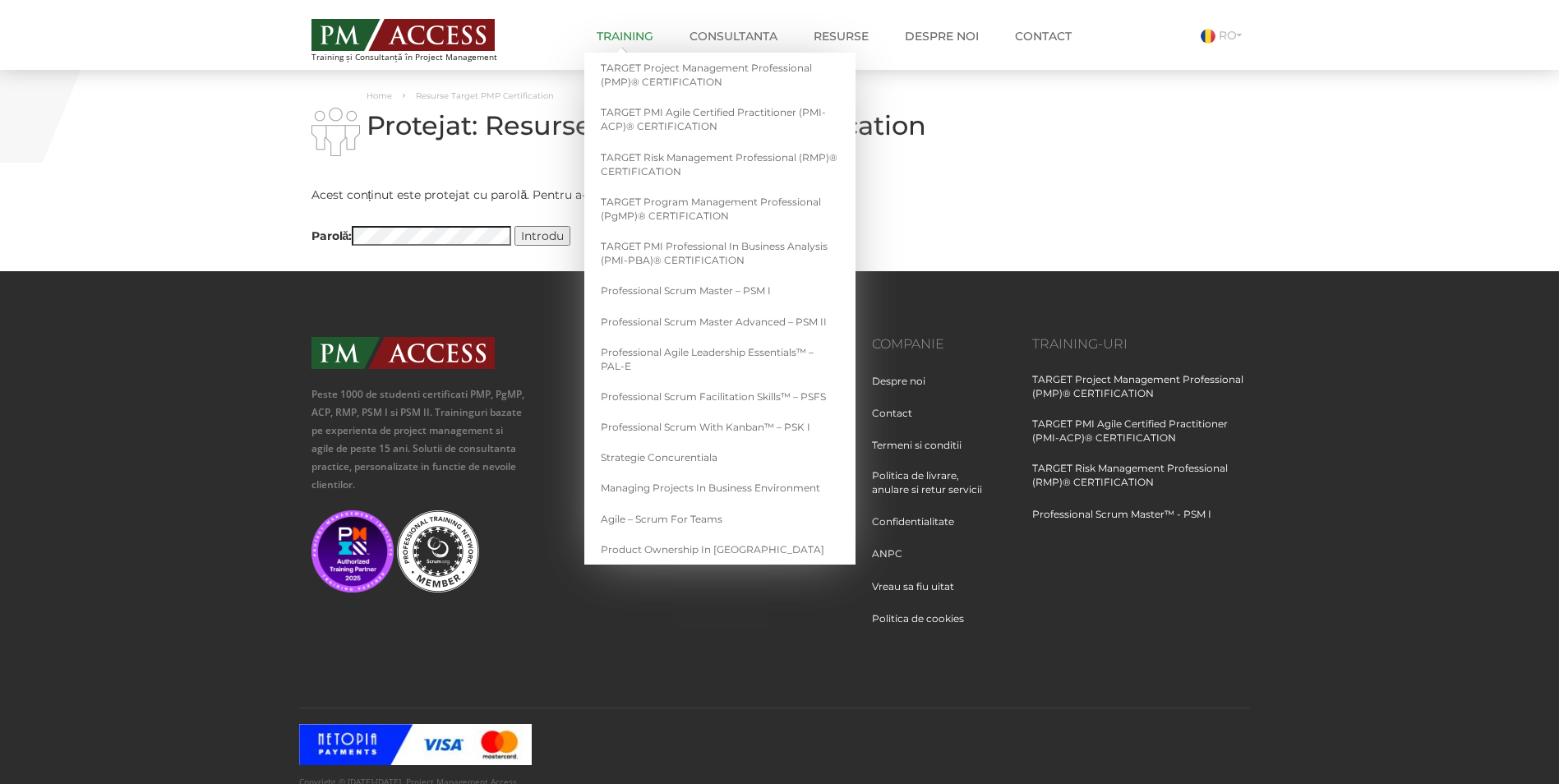 click on "Training" at bounding box center [625, 36] 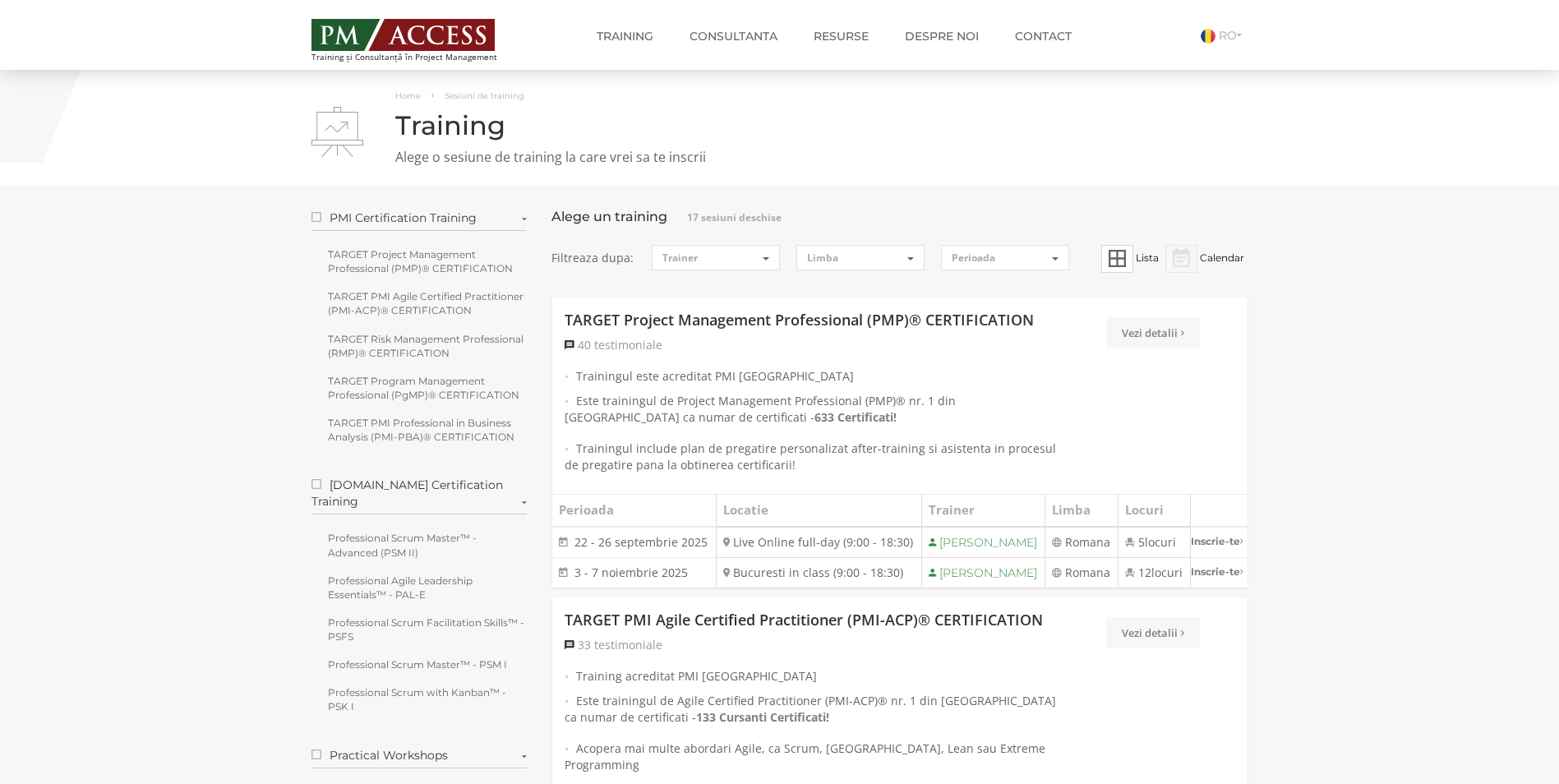 scroll, scrollTop: 0, scrollLeft: 0, axis: both 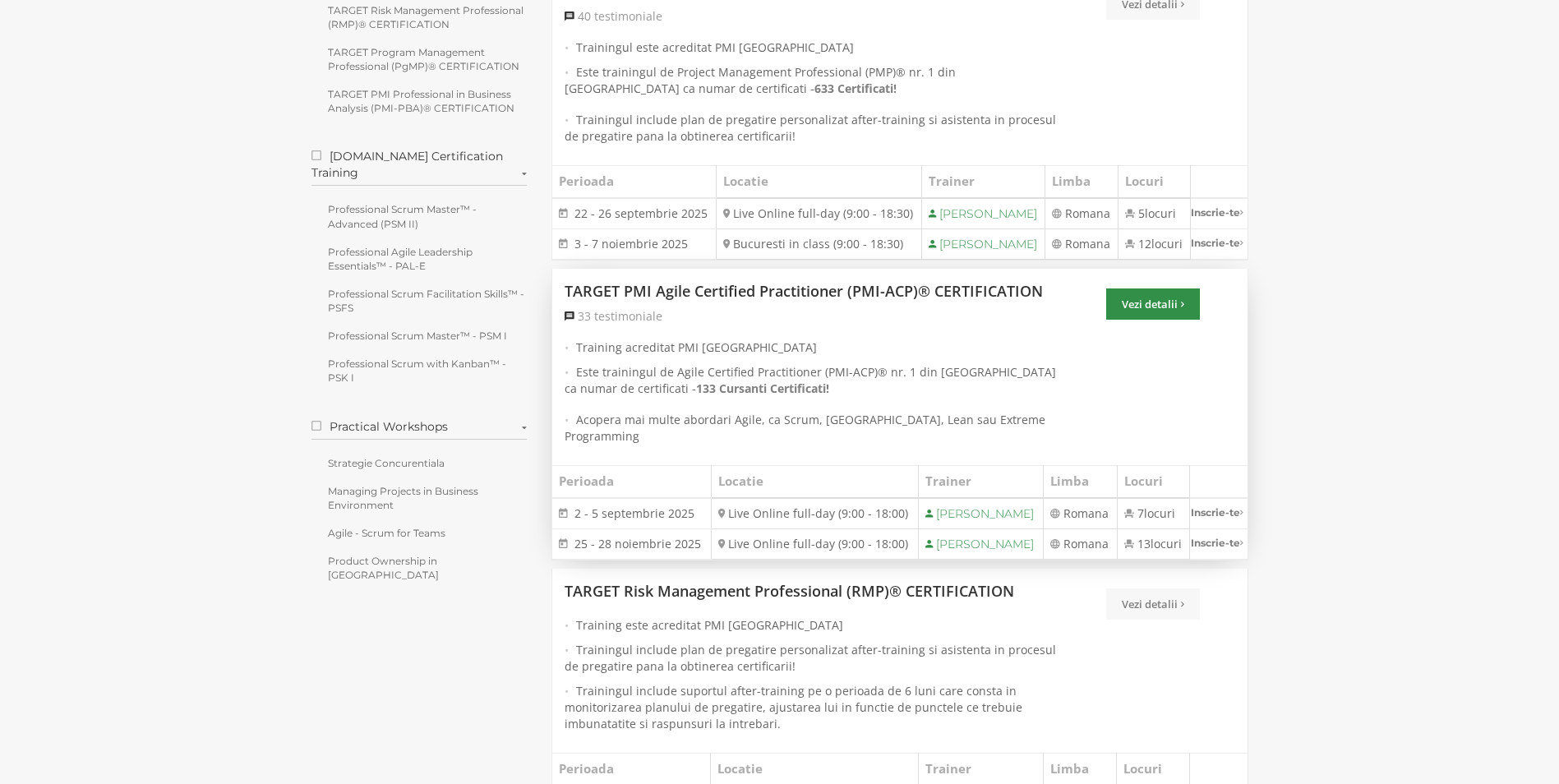 click on "Vezi detalii" at bounding box center (1153, 304) 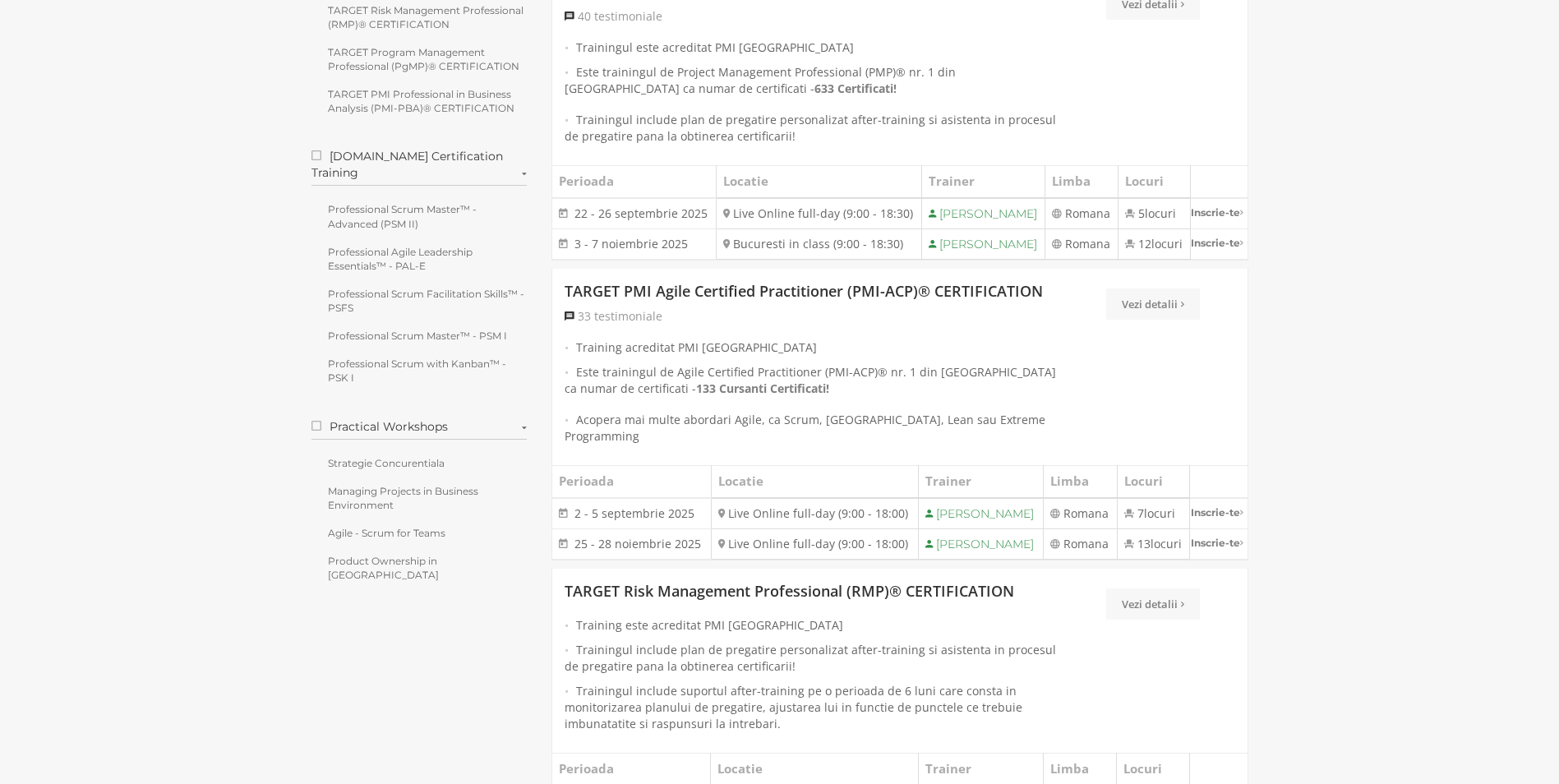scroll, scrollTop: 82, scrollLeft: 0, axis: vertical 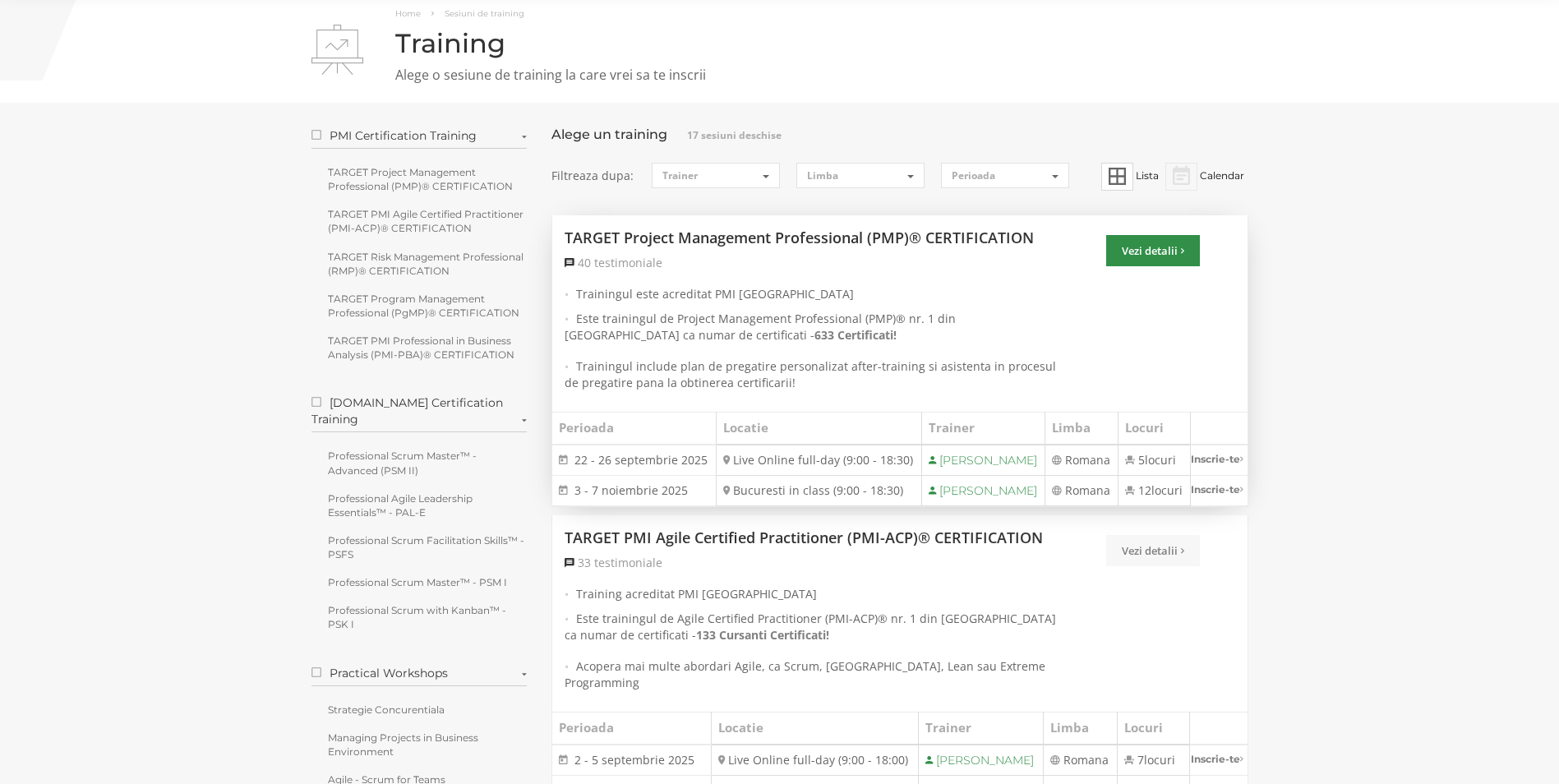 click on "Vezi detalii" at bounding box center (1153, 251) 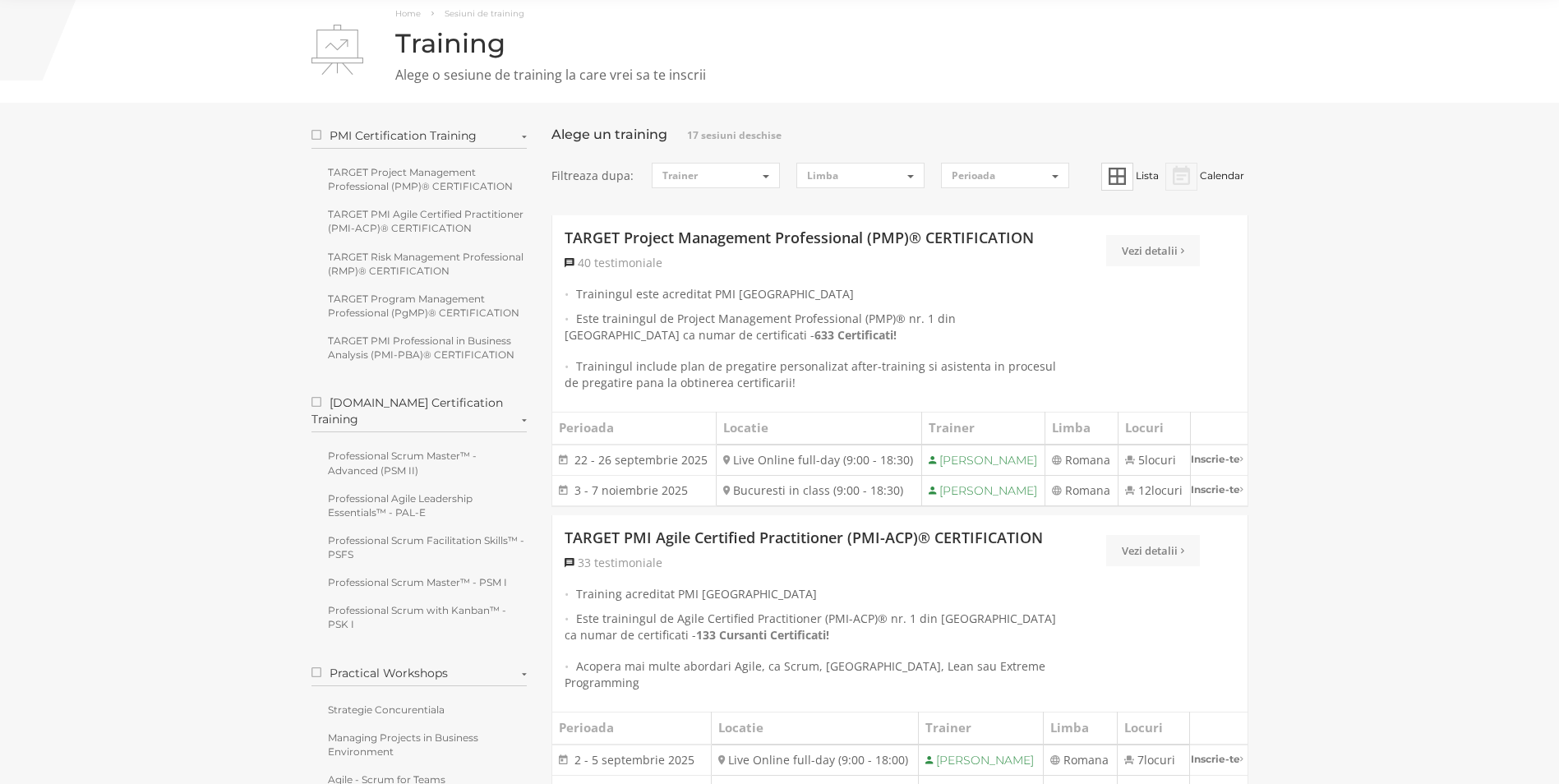 scroll, scrollTop: 247, scrollLeft: 0, axis: vertical 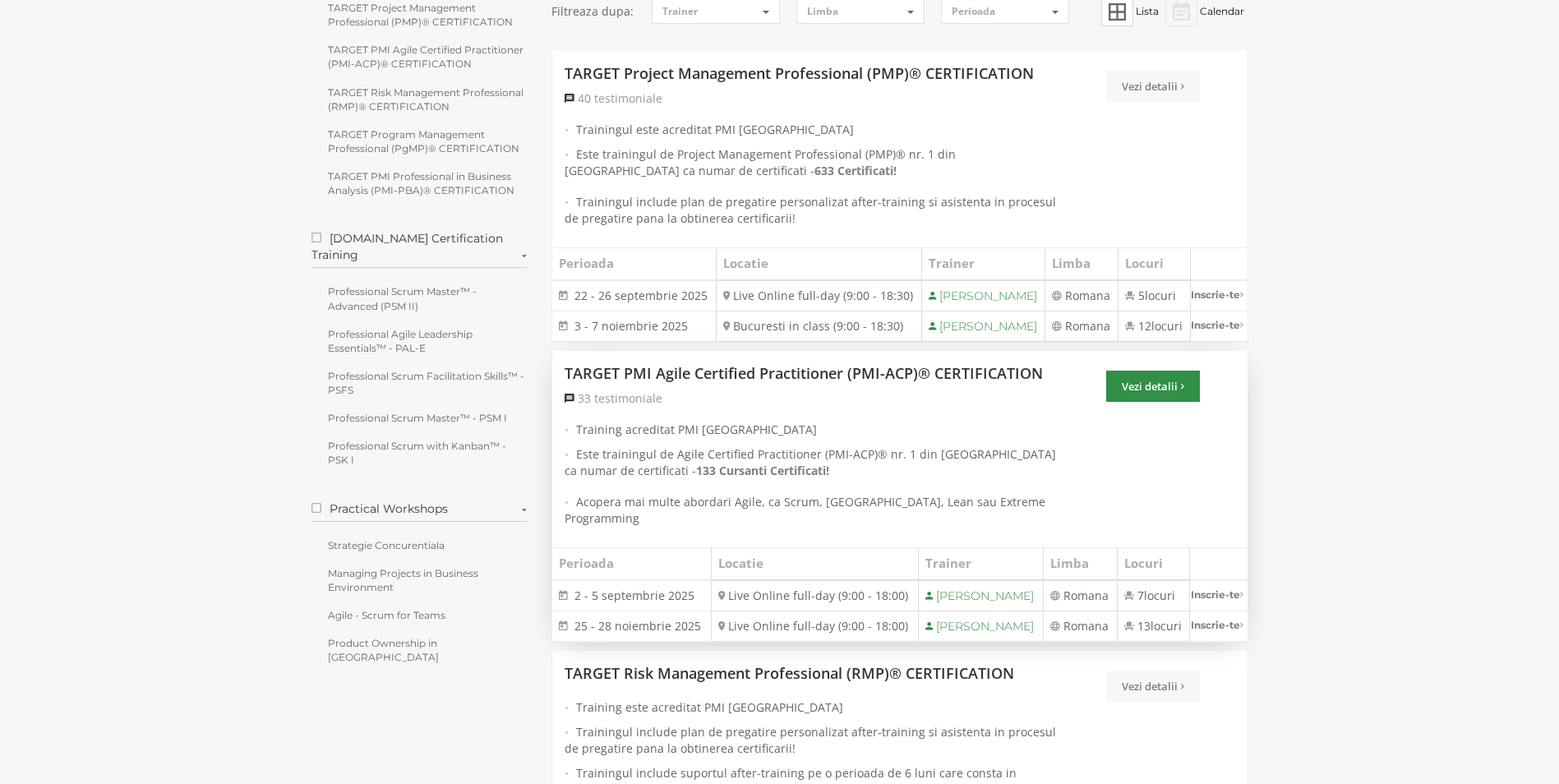 click on "Vezi detalii" at bounding box center (1153, 386) 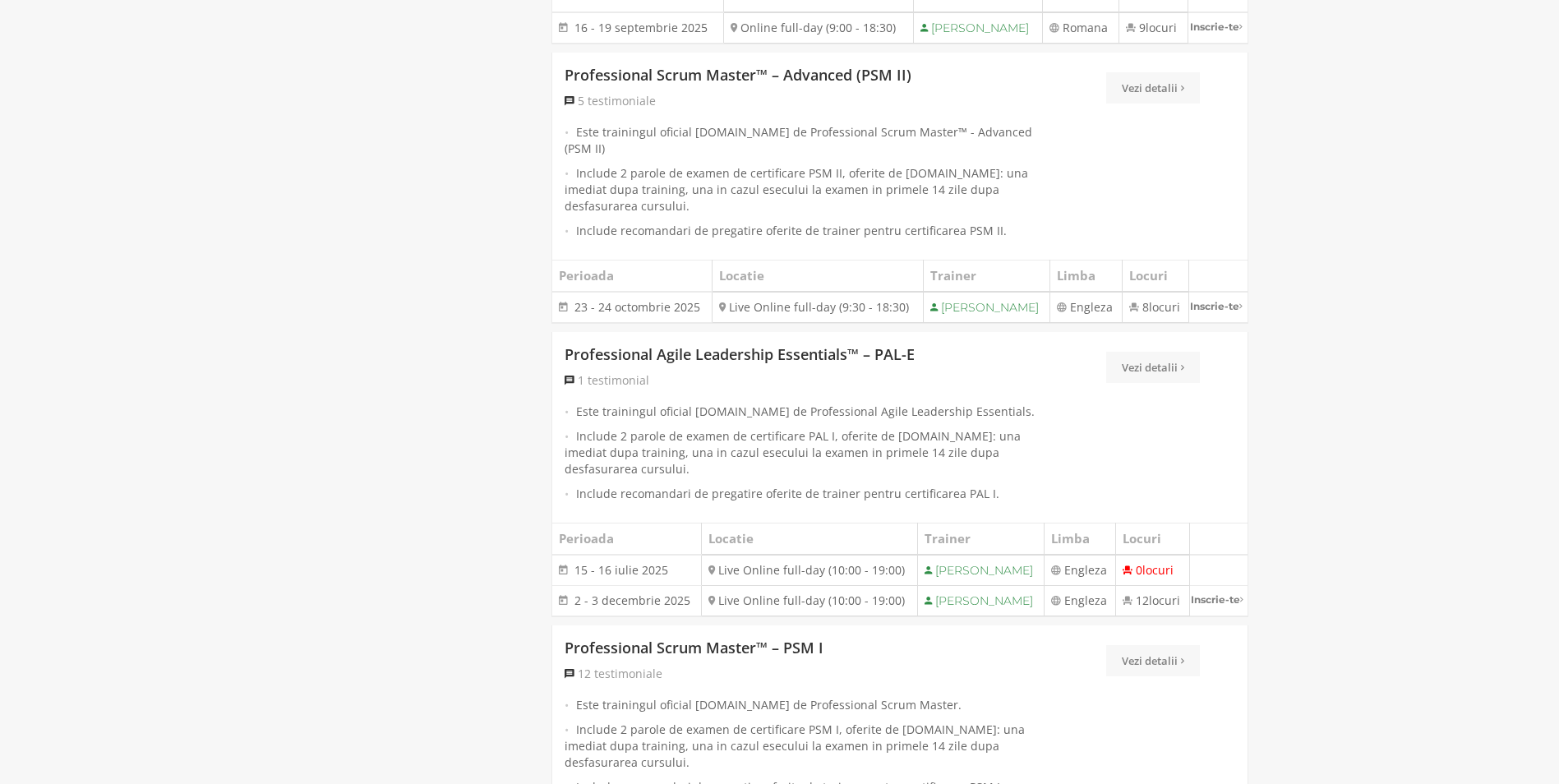 scroll, scrollTop: 1644, scrollLeft: 0, axis: vertical 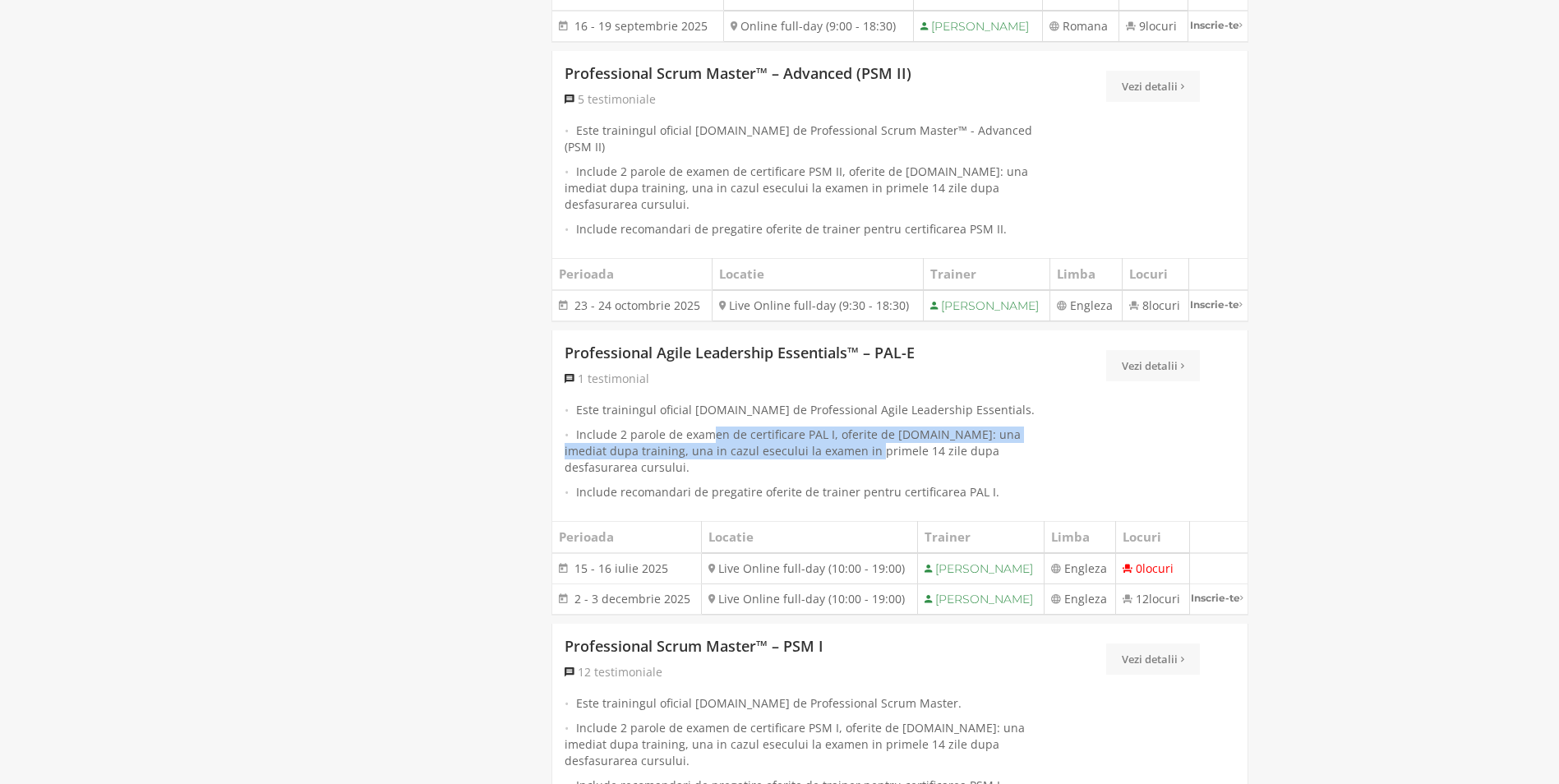drag, startPoint x: 714, startPoint y: 454, endPoint x: 825, endPoint y: 470, distance: 112.14722 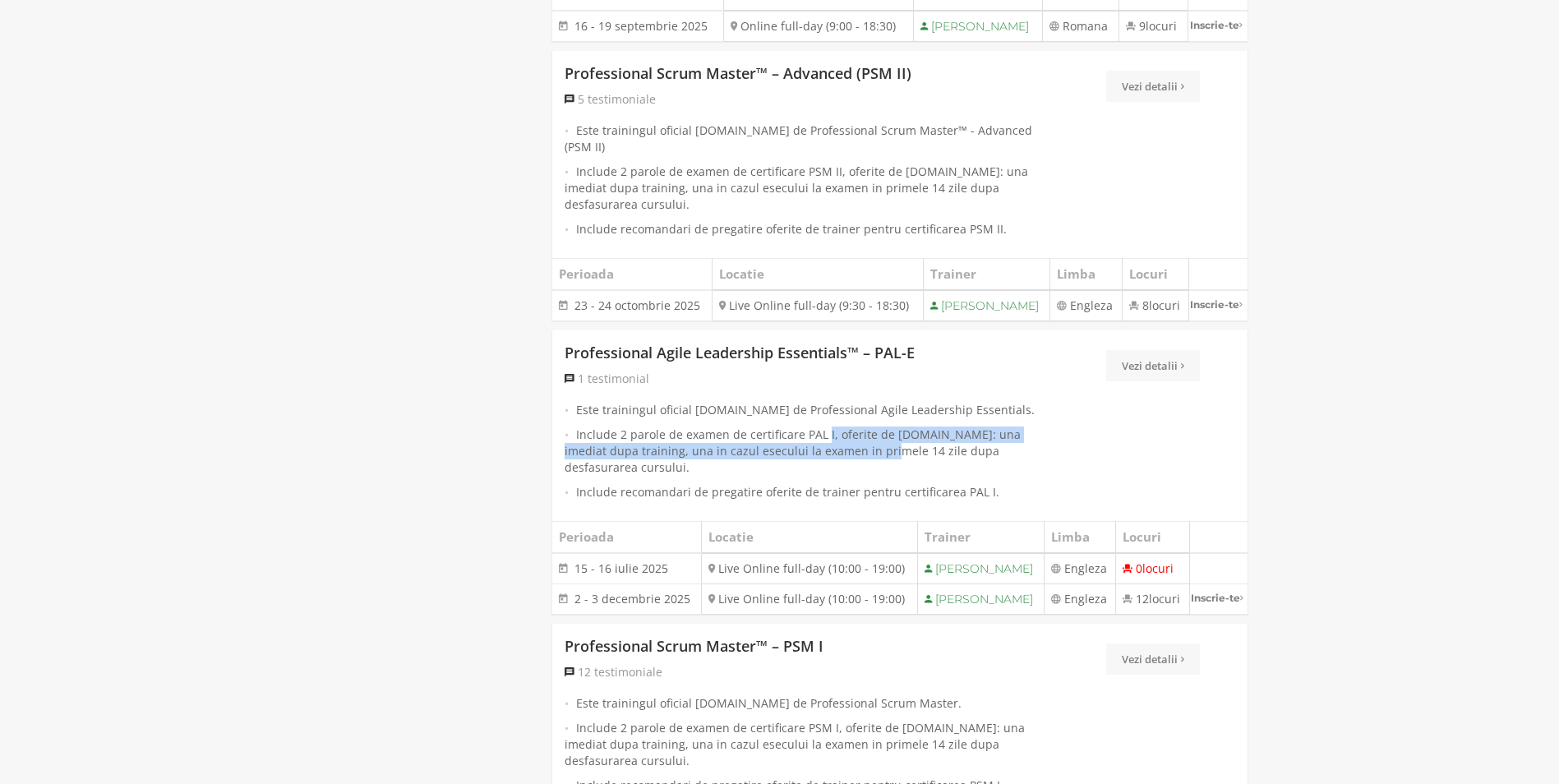 drag, startPoint x: 825, startPoint y: 470, endPoint x: 824, endPoint y: 461, distance: 9.055385 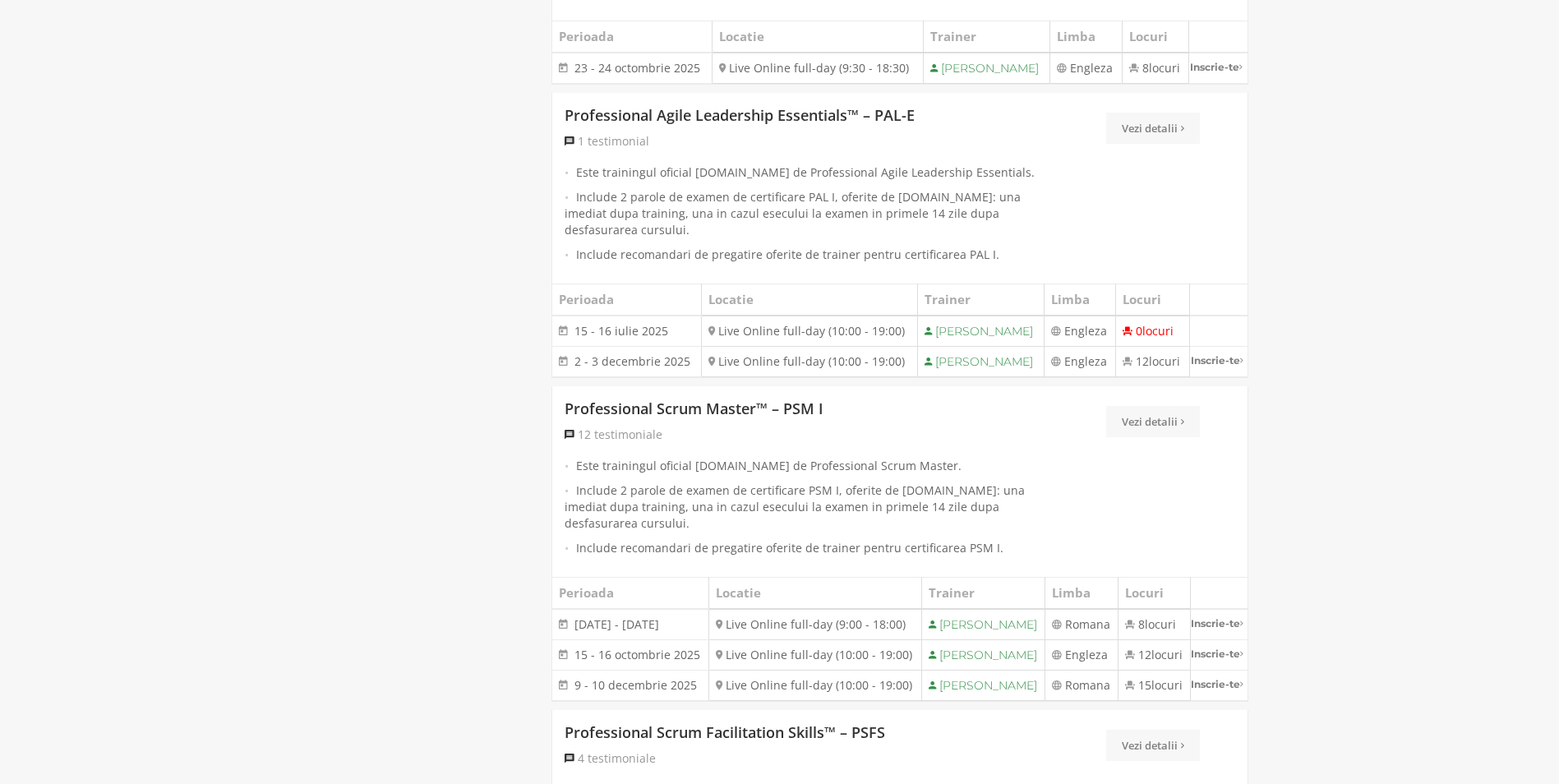scroll, scrollTop: 1890, scrollLeft: 0, axis: vertical 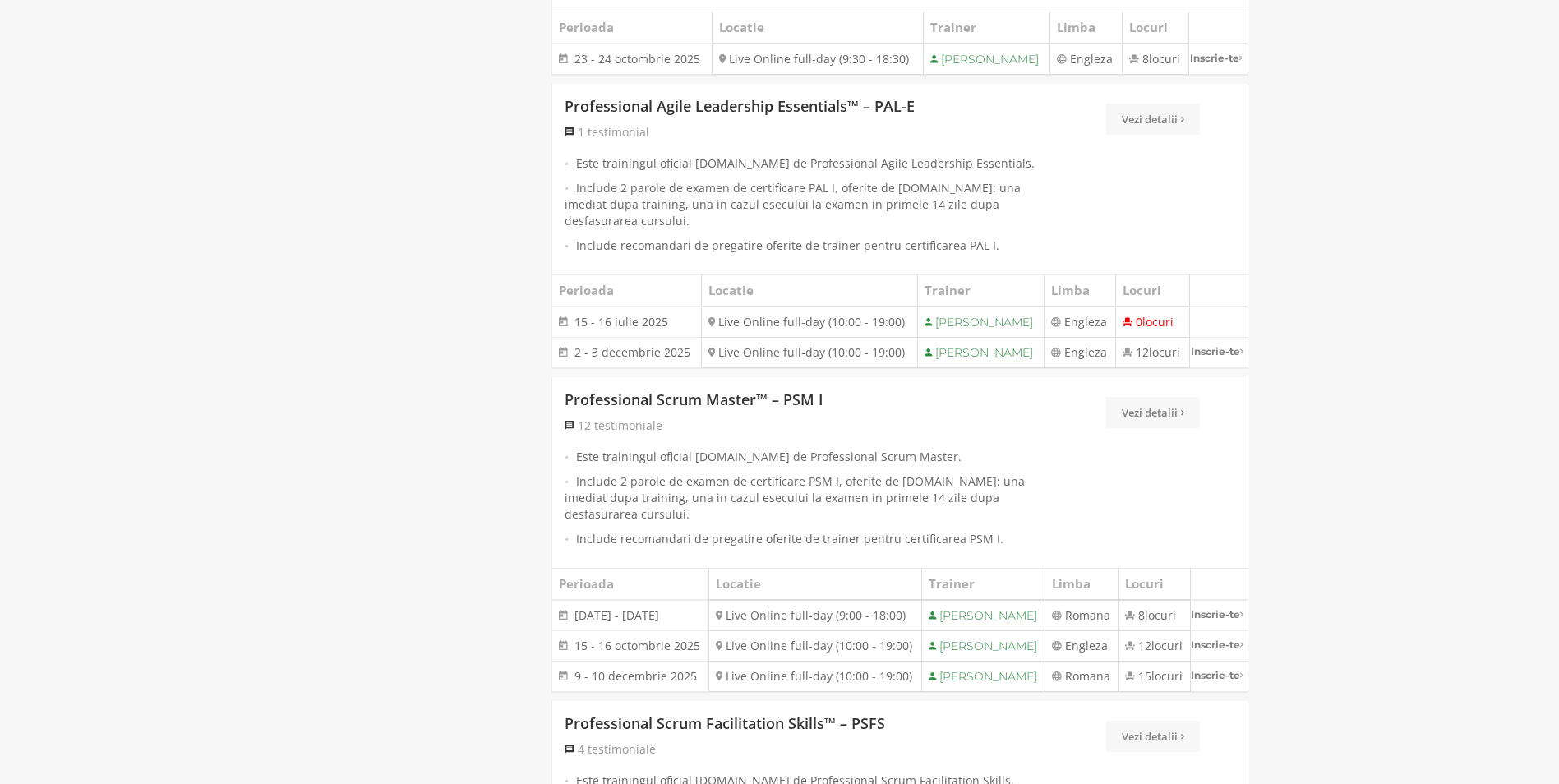click on "Este trainingul oficial Scrum.org de Professional Scrum Master." at bounding box center (813, 457) 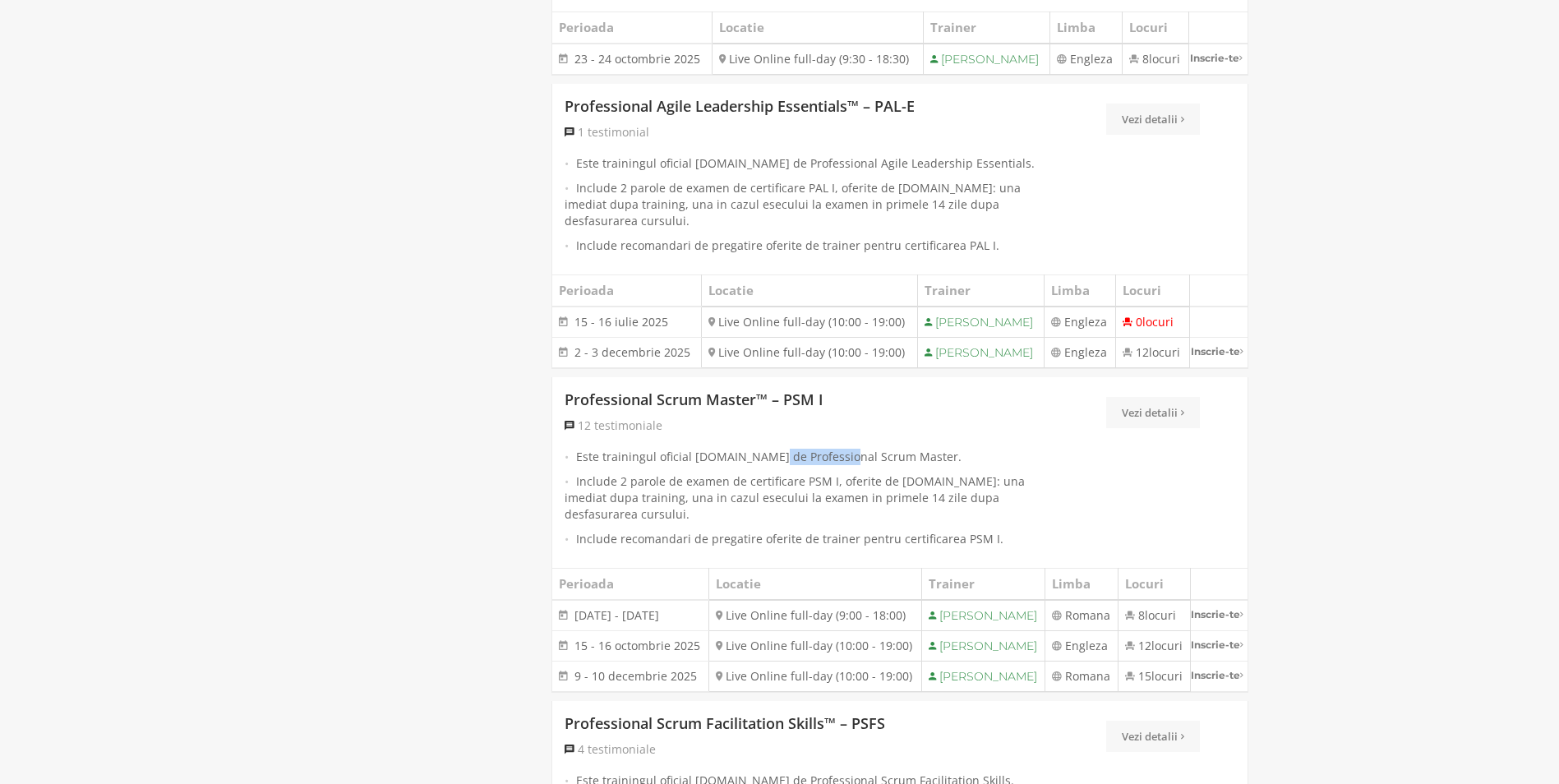 click on "Este trainingul oficial Scrum.org de Professional Scrum Master." at bounding box center [813, 457] 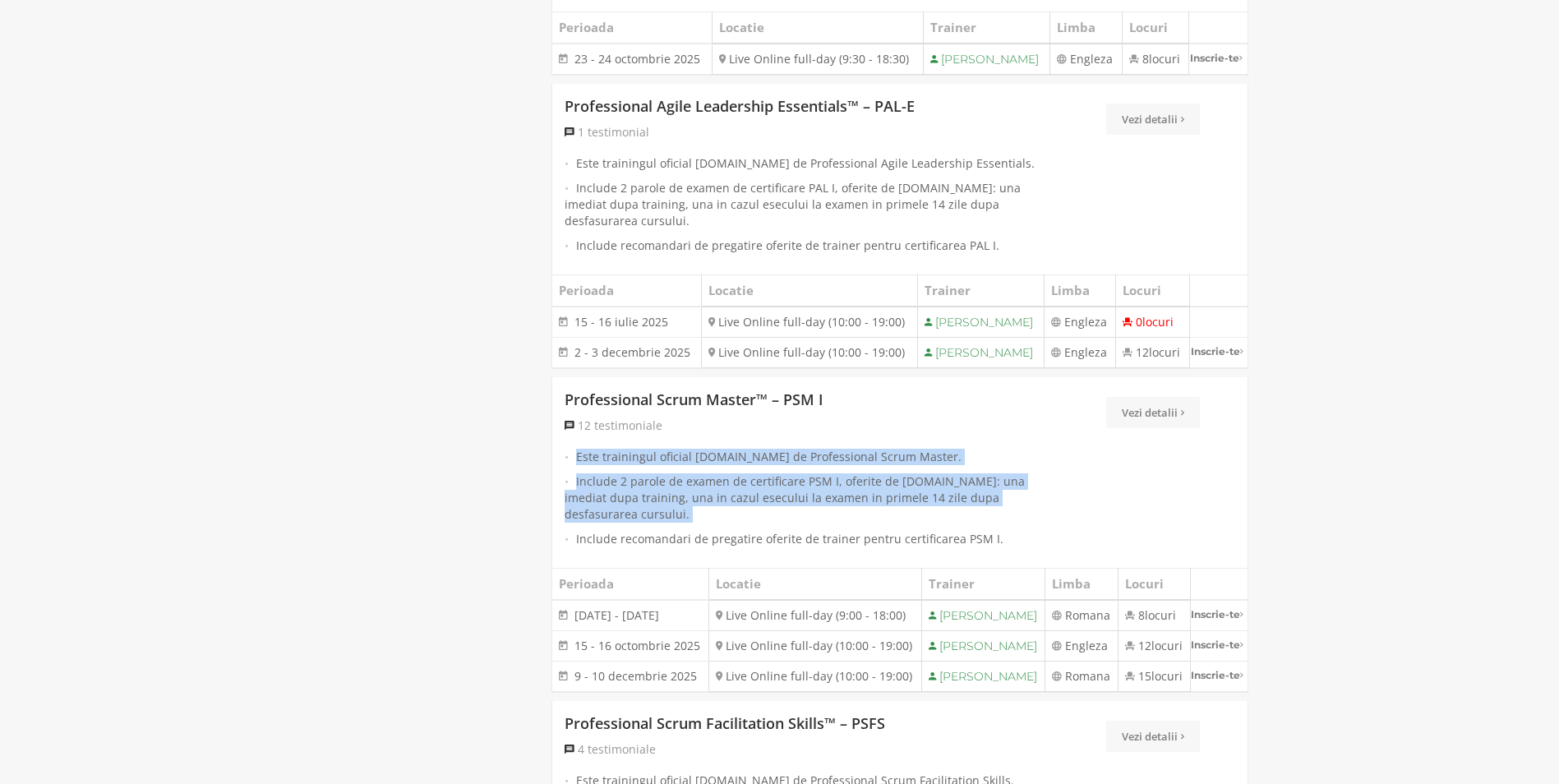drag, startPoint x: 798, startPoint y: 467, endPoint x: 796, endPoint y: 489, distance: 22.090722 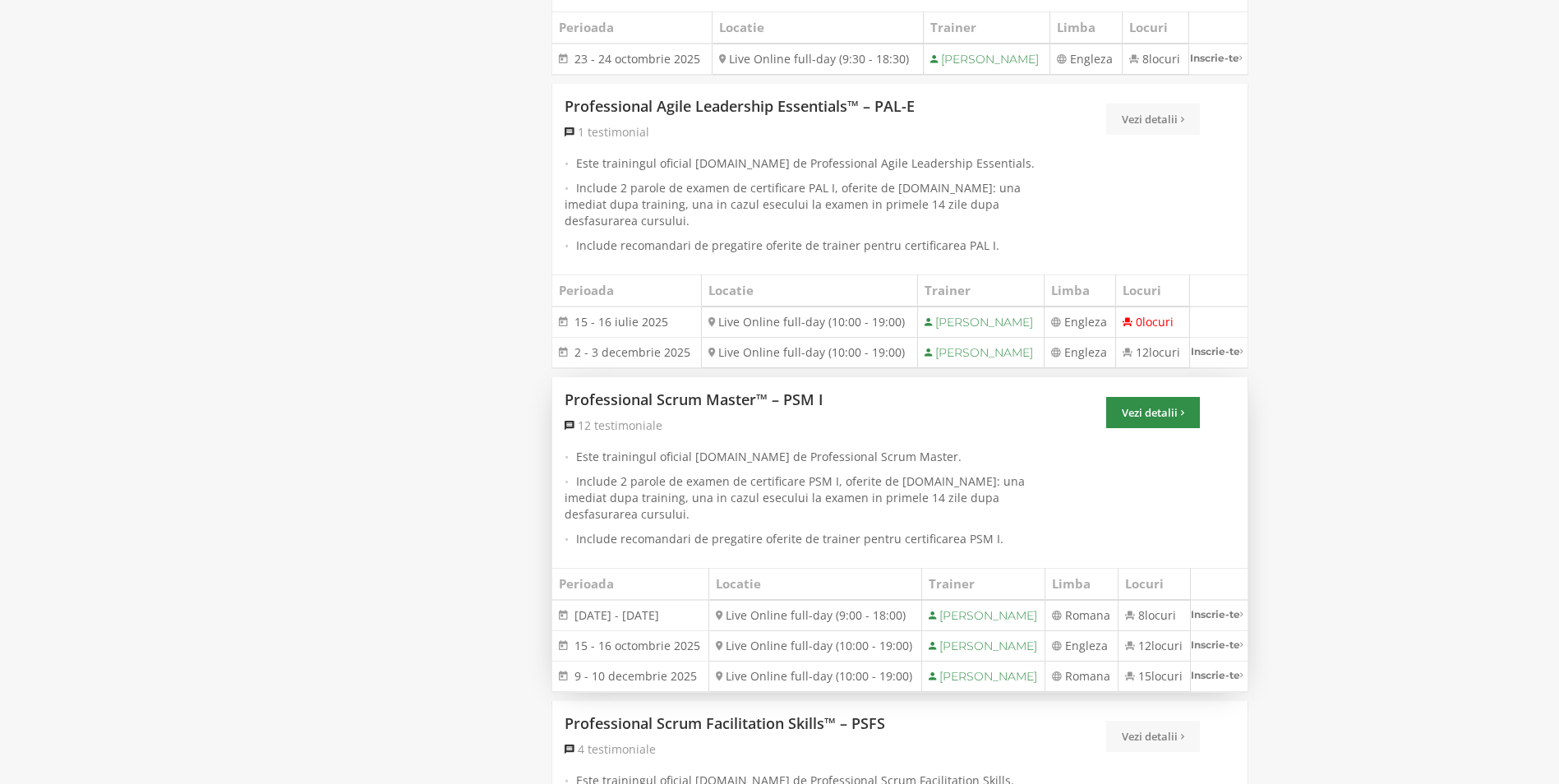click on "Vezi detalii" at bounding box center [1153, 413] 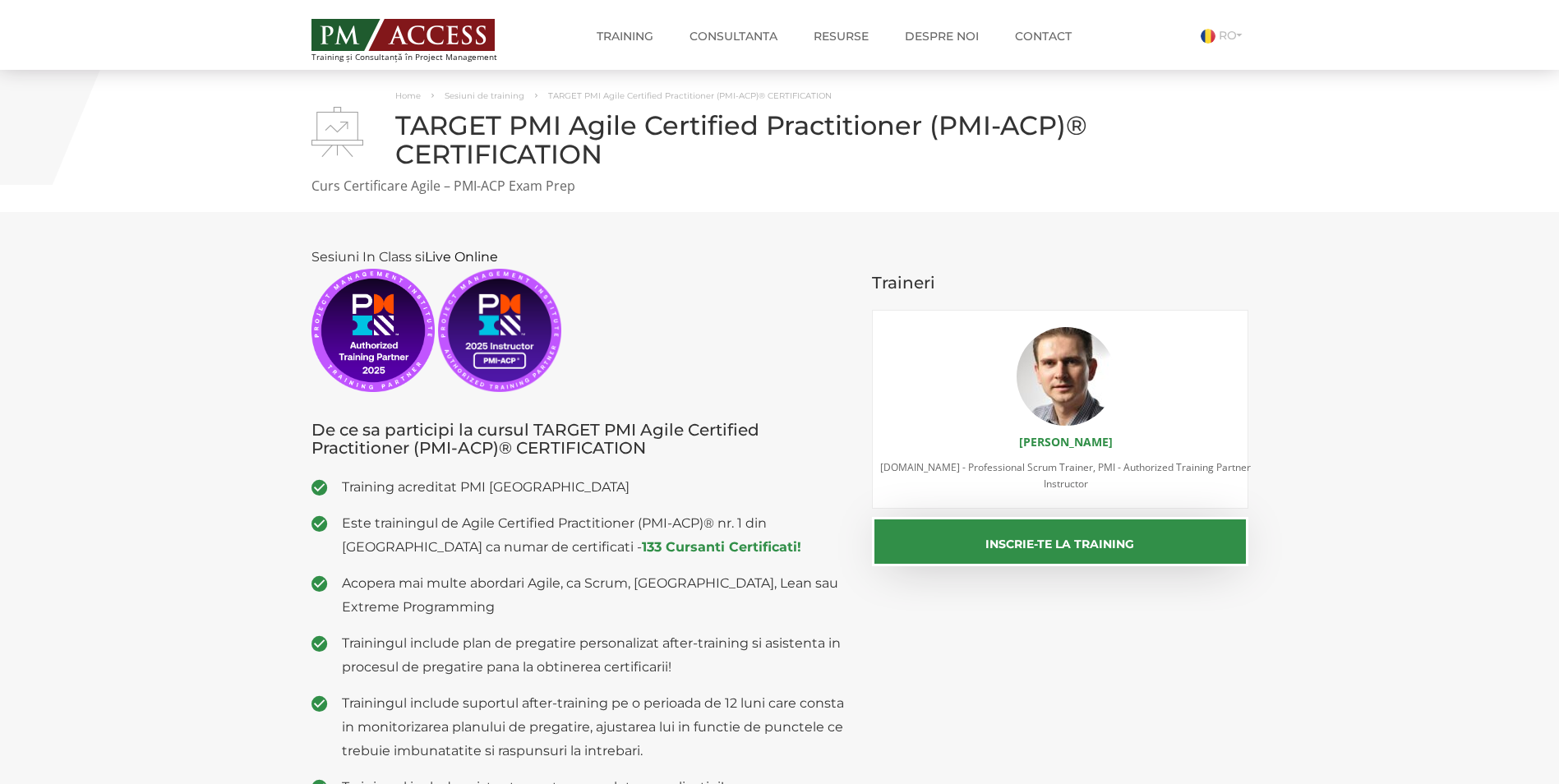 scroll, scrollTop: 0, scrollLeft: 0, axis: both 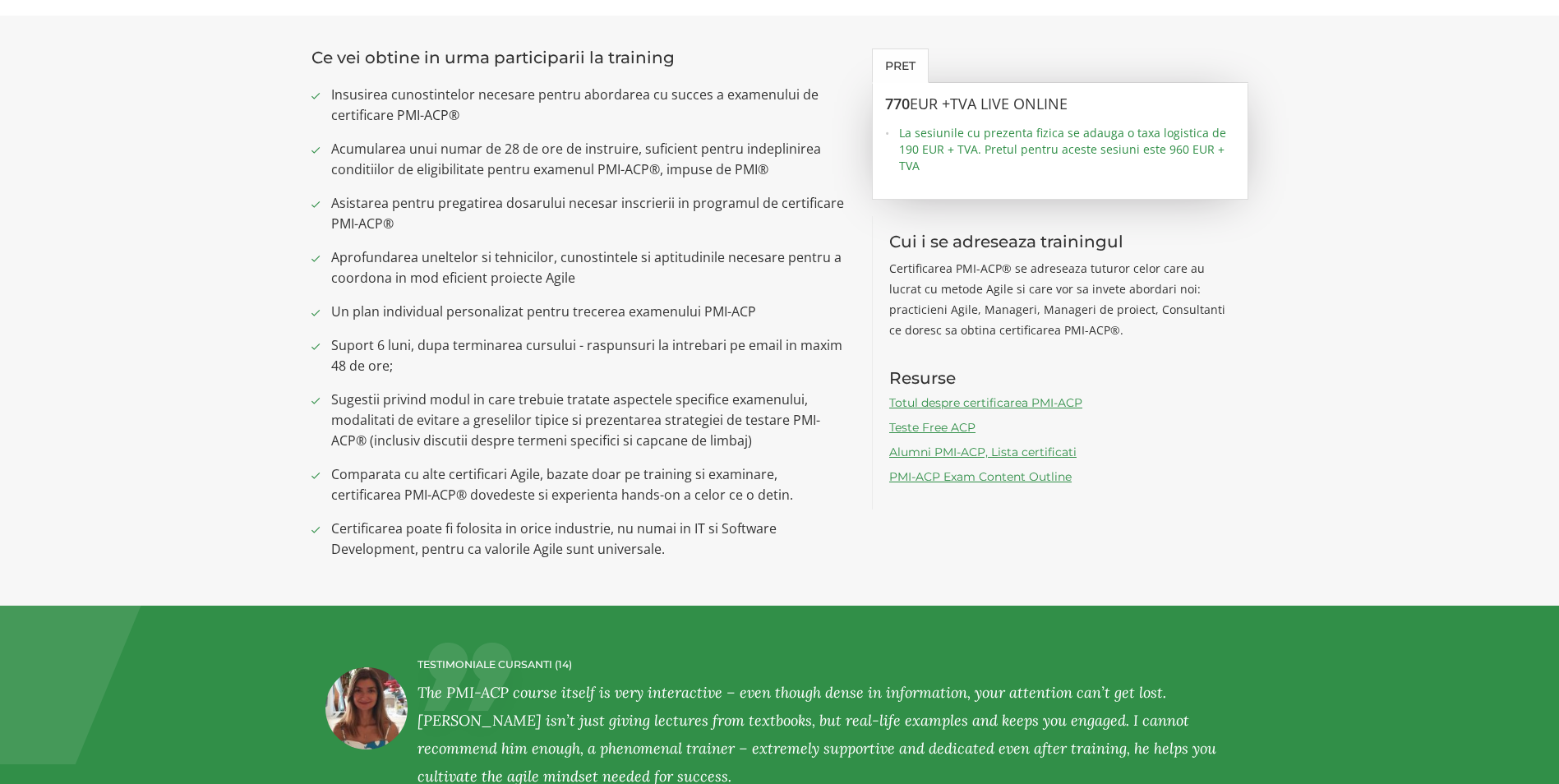 drag, startPoint x: 473, startPoint y: 376, endPoint x: 459, endPoint y: 437, distance: 62.585941 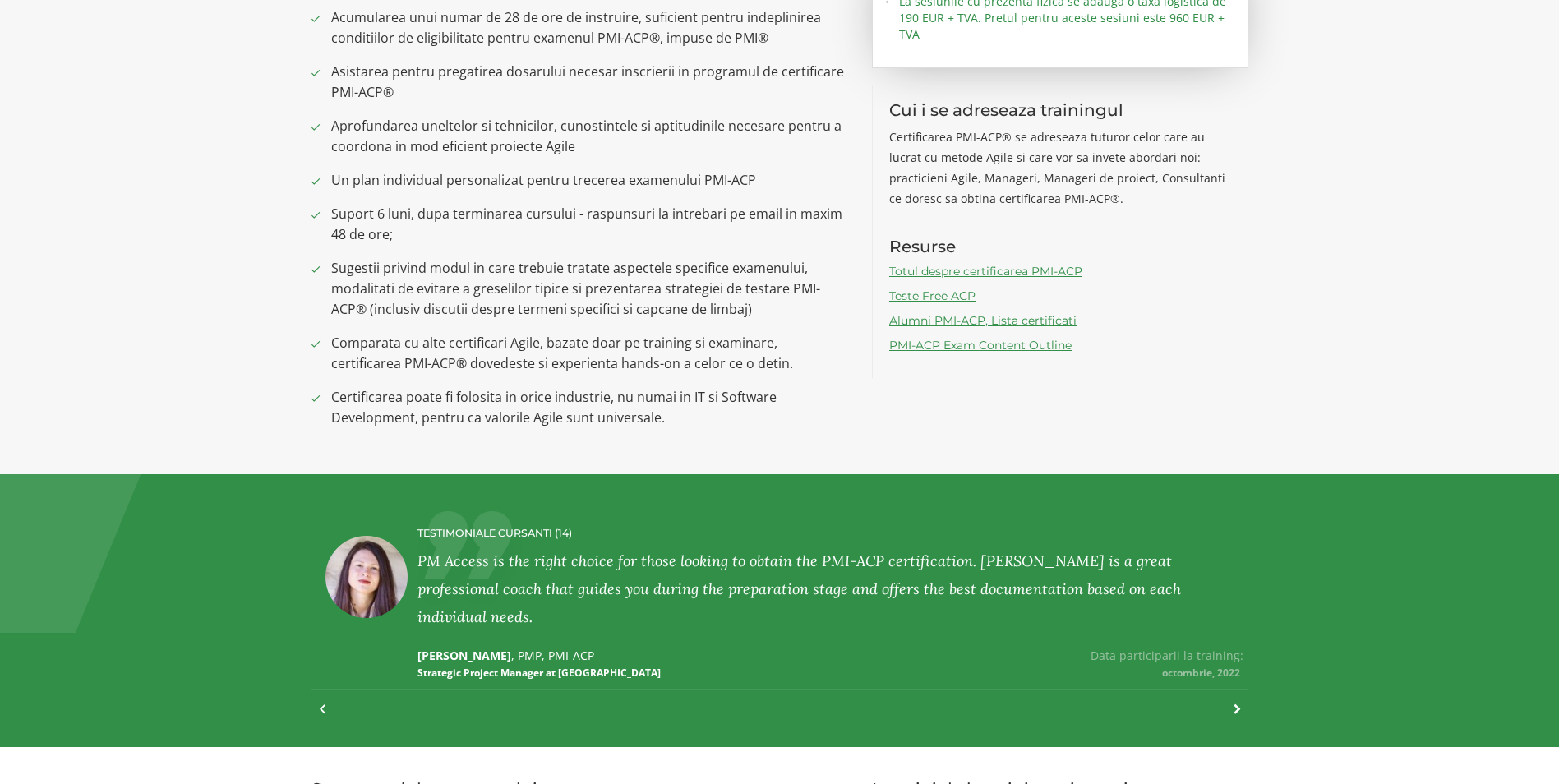 scroll, scrollTop: 1513, scrollLeft: 0, axis: vertical 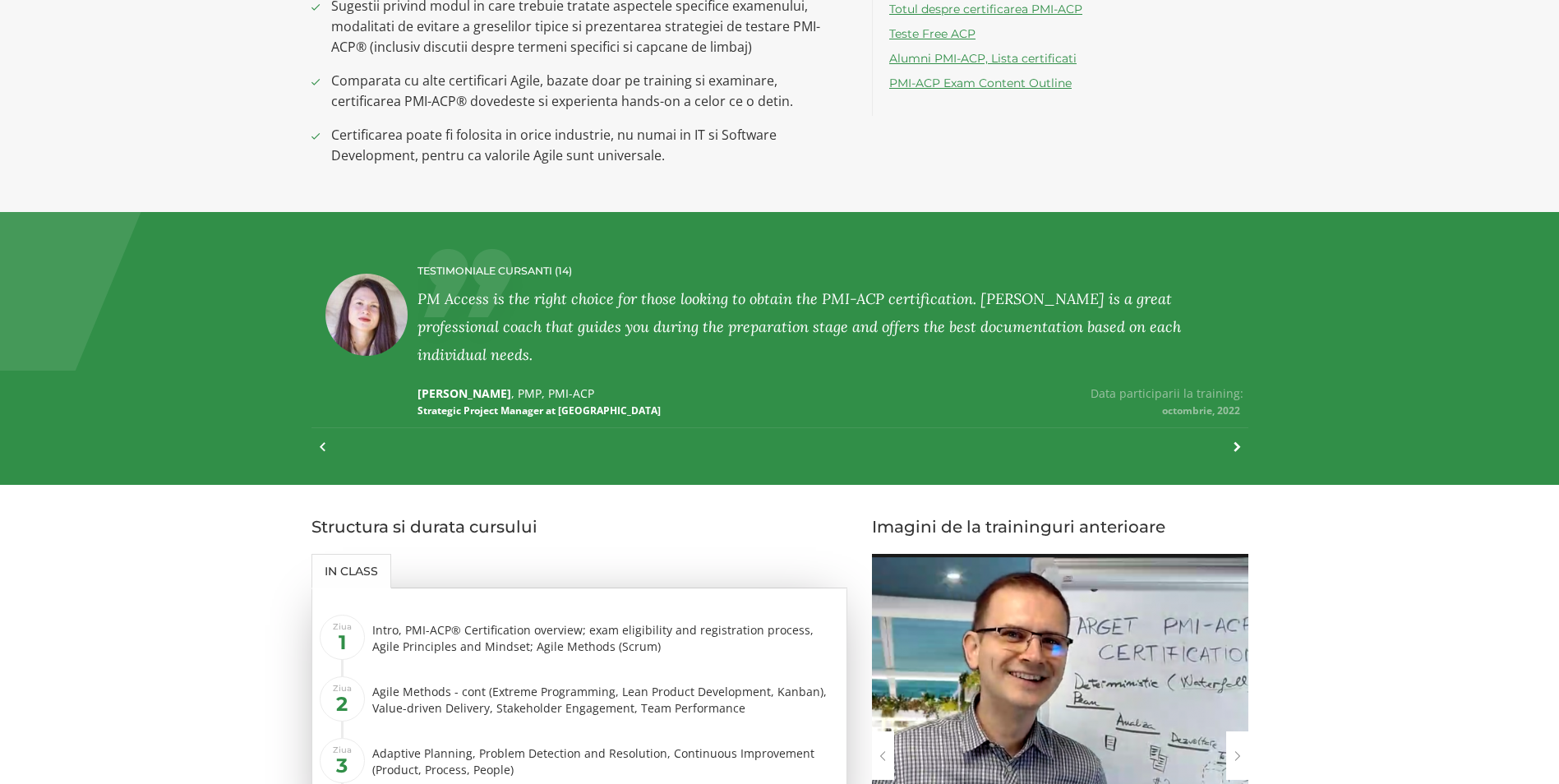 drag, startPoint x: 459, startPoint y: 437, endPoint x: 401, endPoint y: 551, distance: 127.90622 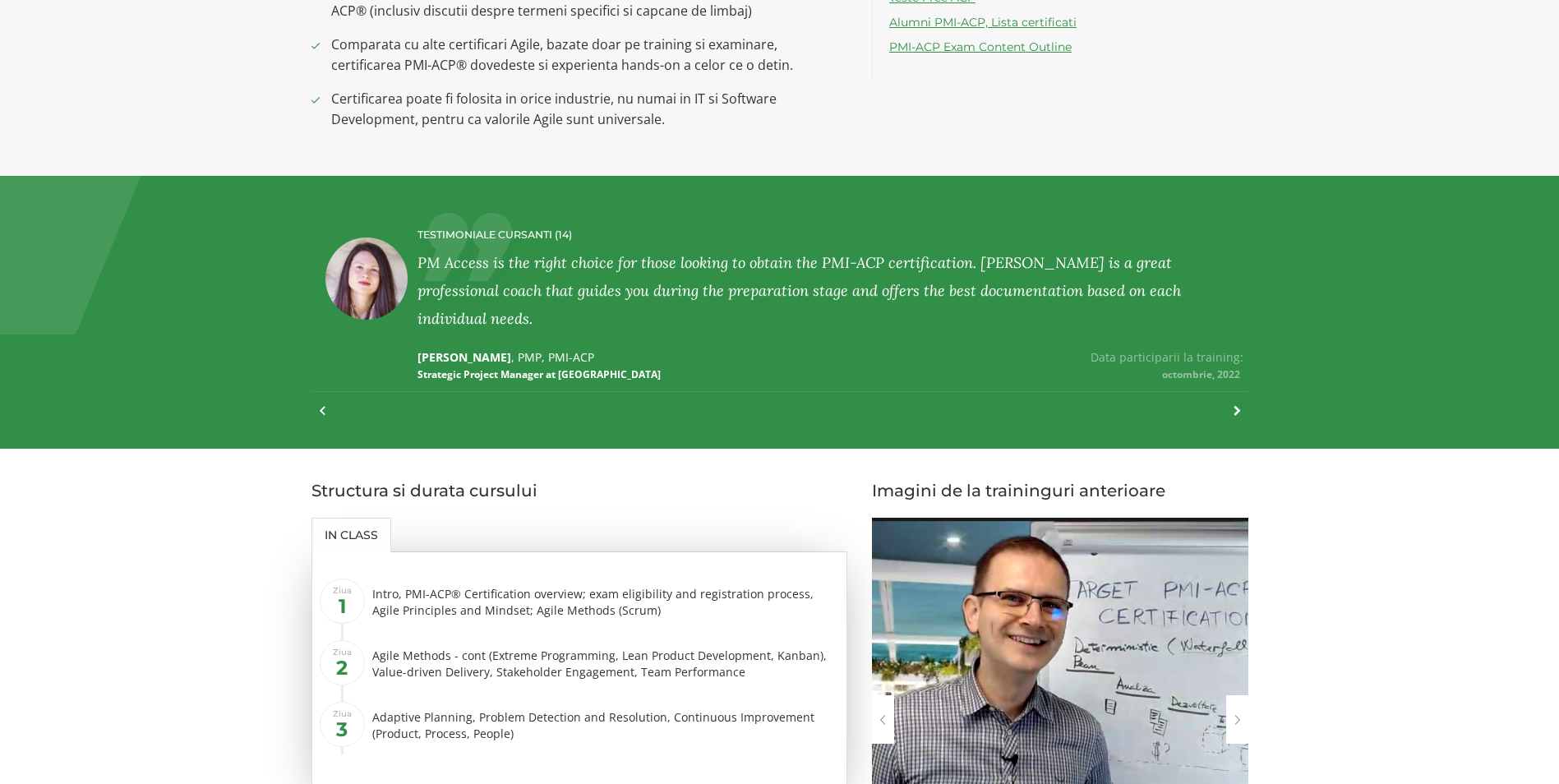 click at bounding box center [330, 419] 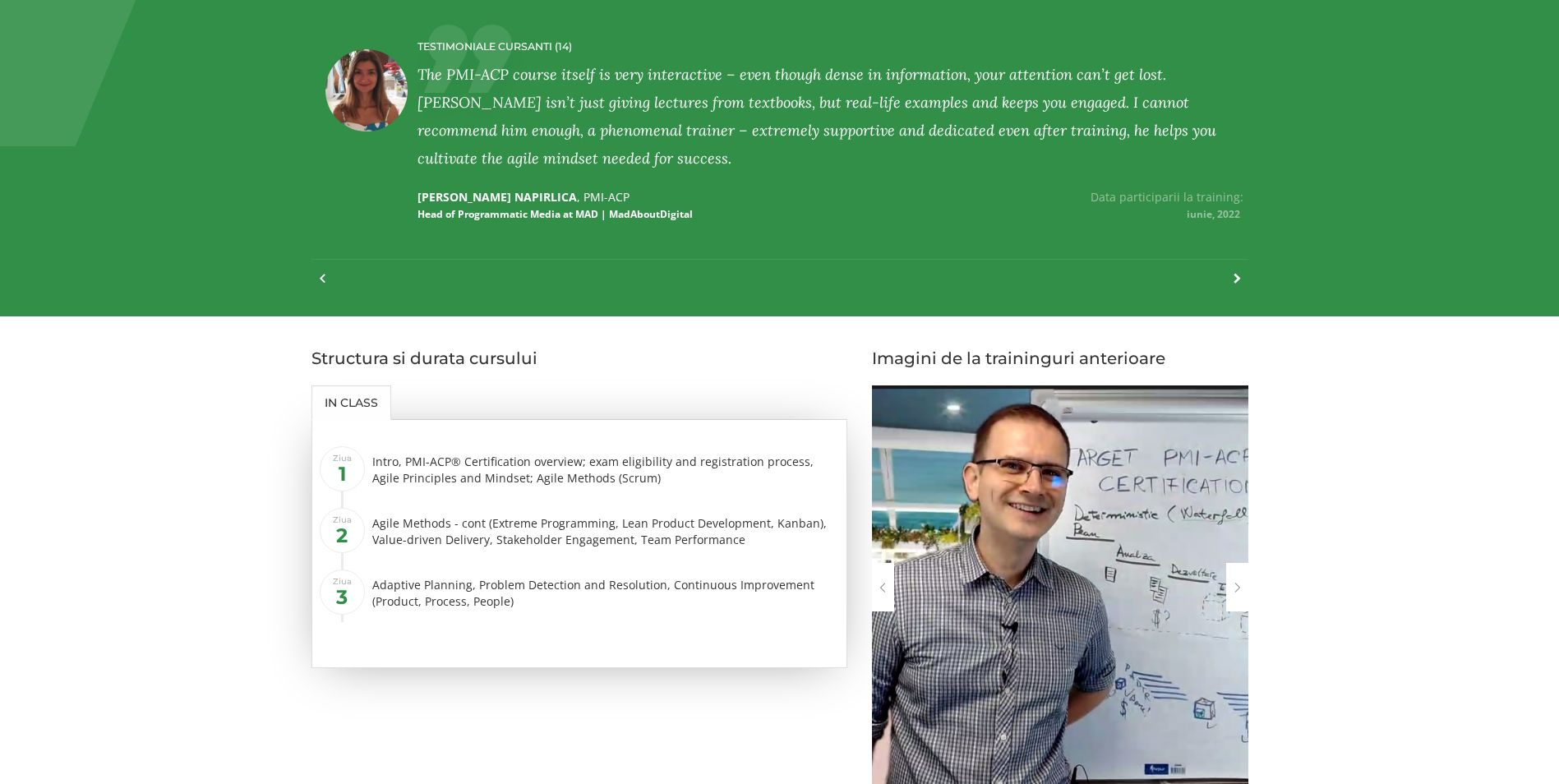 scroll, scrollTop: 1924, scrollLeft: 0, axis: vertical 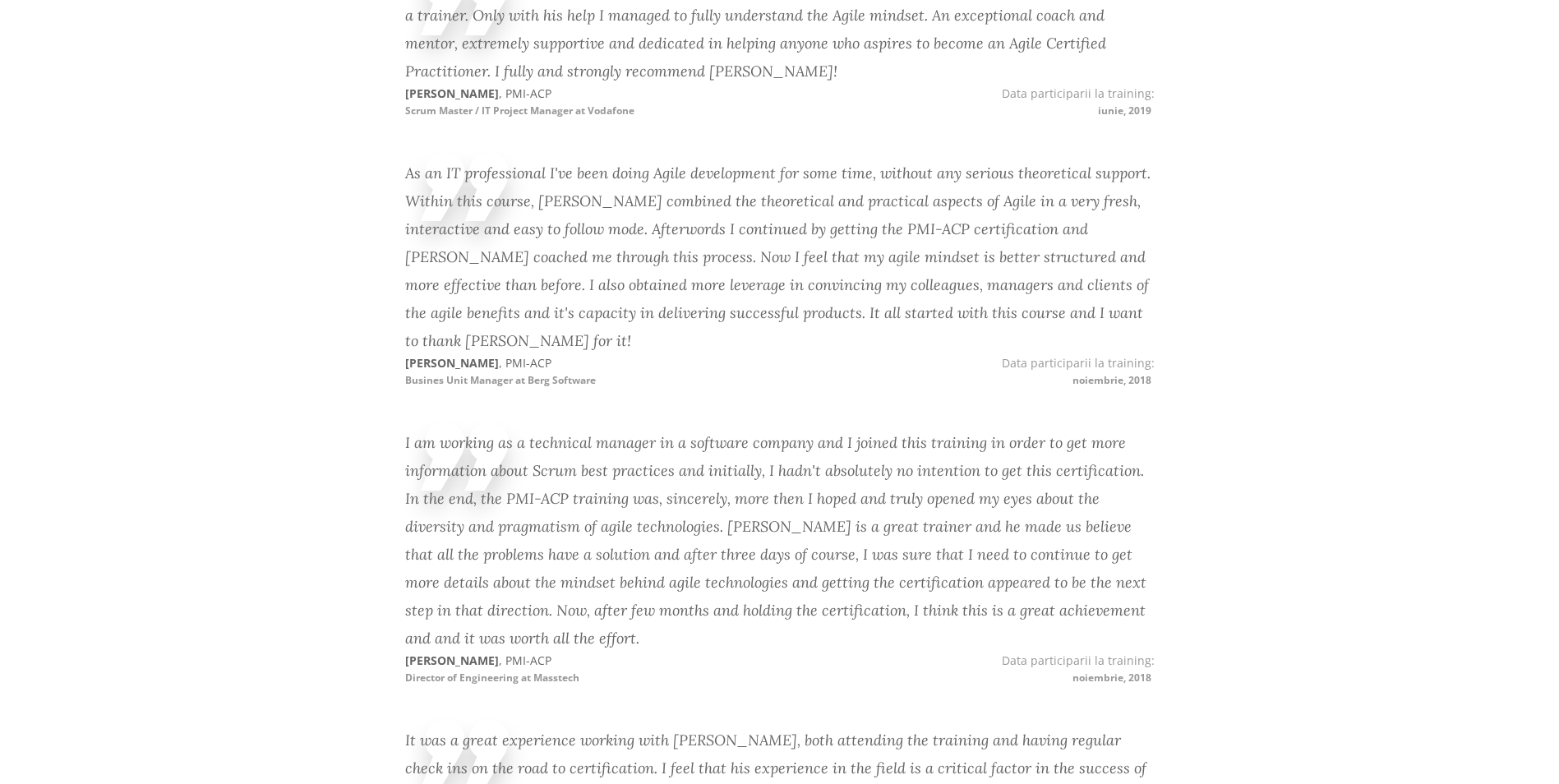 drag, startPoint x: 461, startPoint y: 444, endPoint x: 354, endPoint y: 606, distance: 194.14685 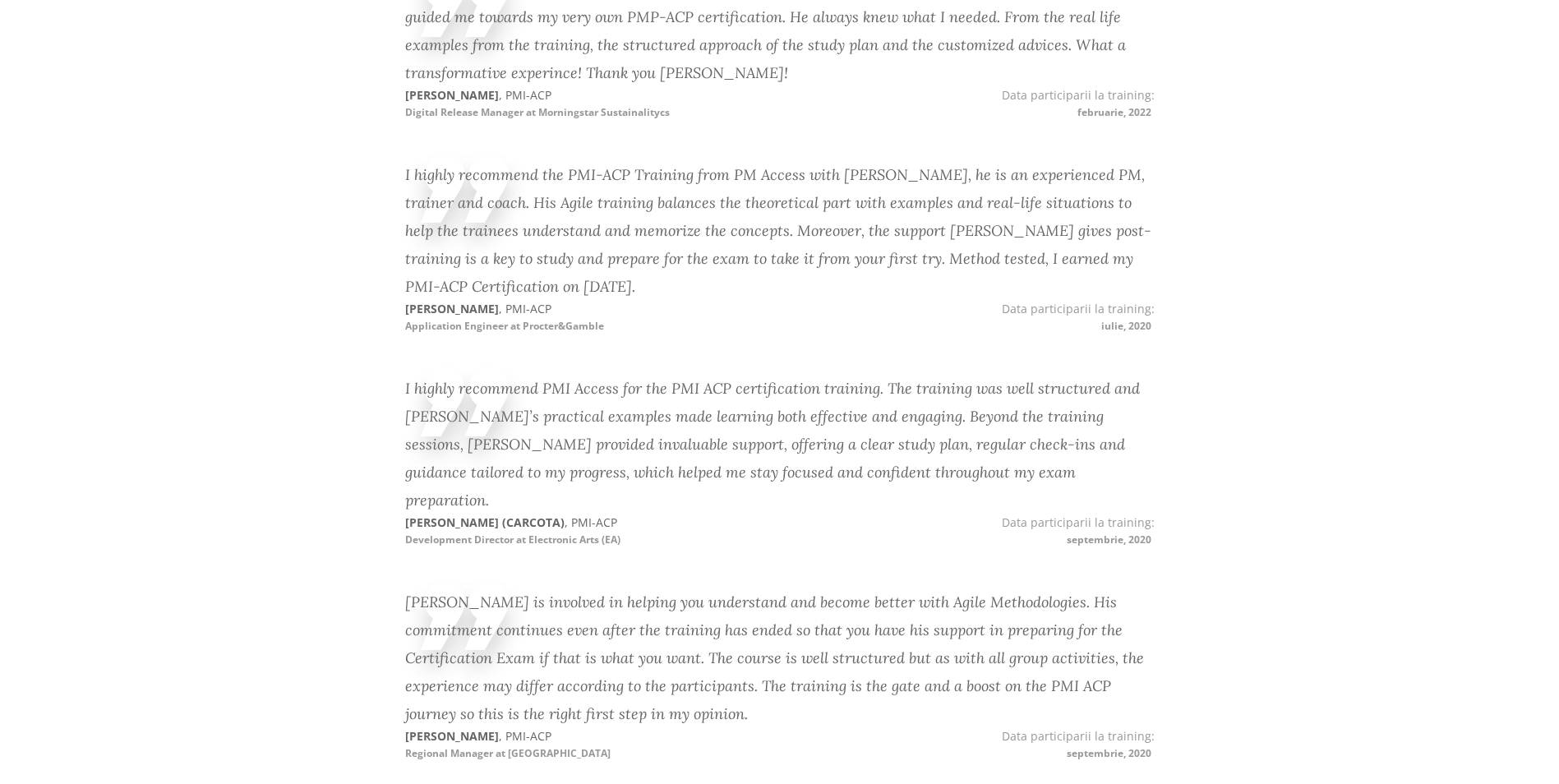 scroll, scrollTop: 804, scrollLeft: 0, axis: vertical 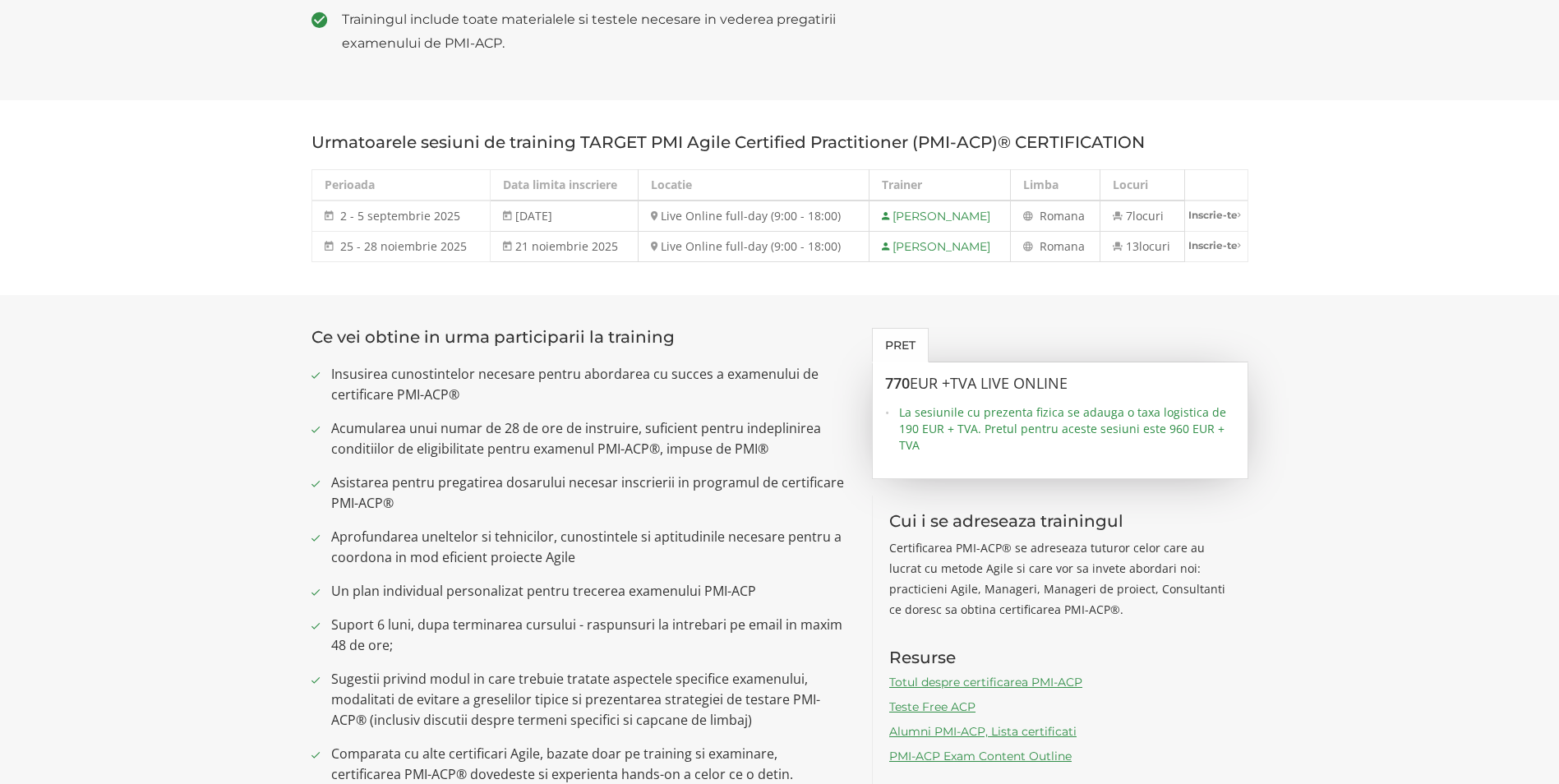 drag, startPoint x: 346, startPoint y: 592, endPoint x: 327, endPoint y: 223, distance: 369.4888 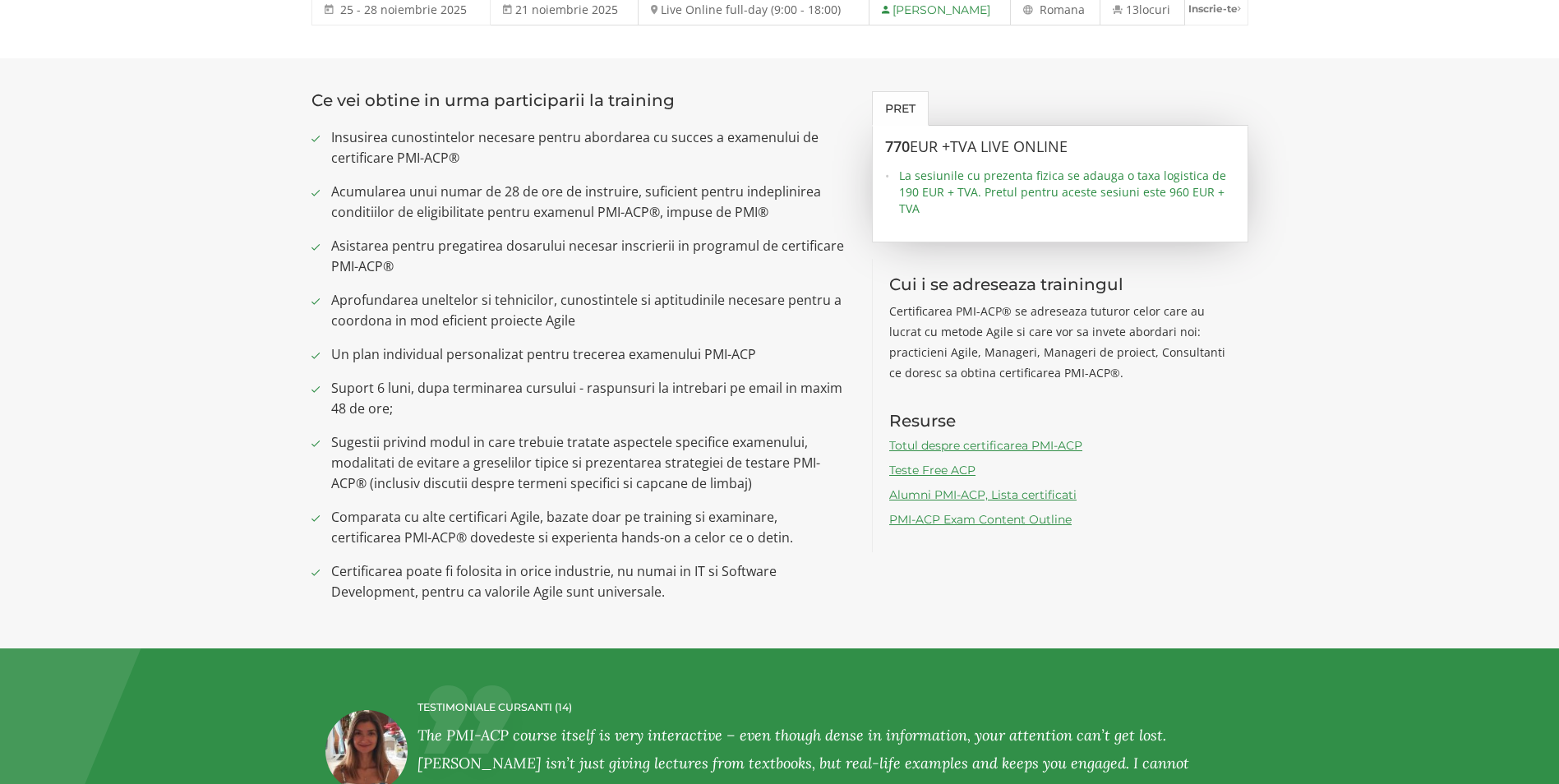 scroll, scrollTop: 1068, scrollLeft: 0, axis: vertical 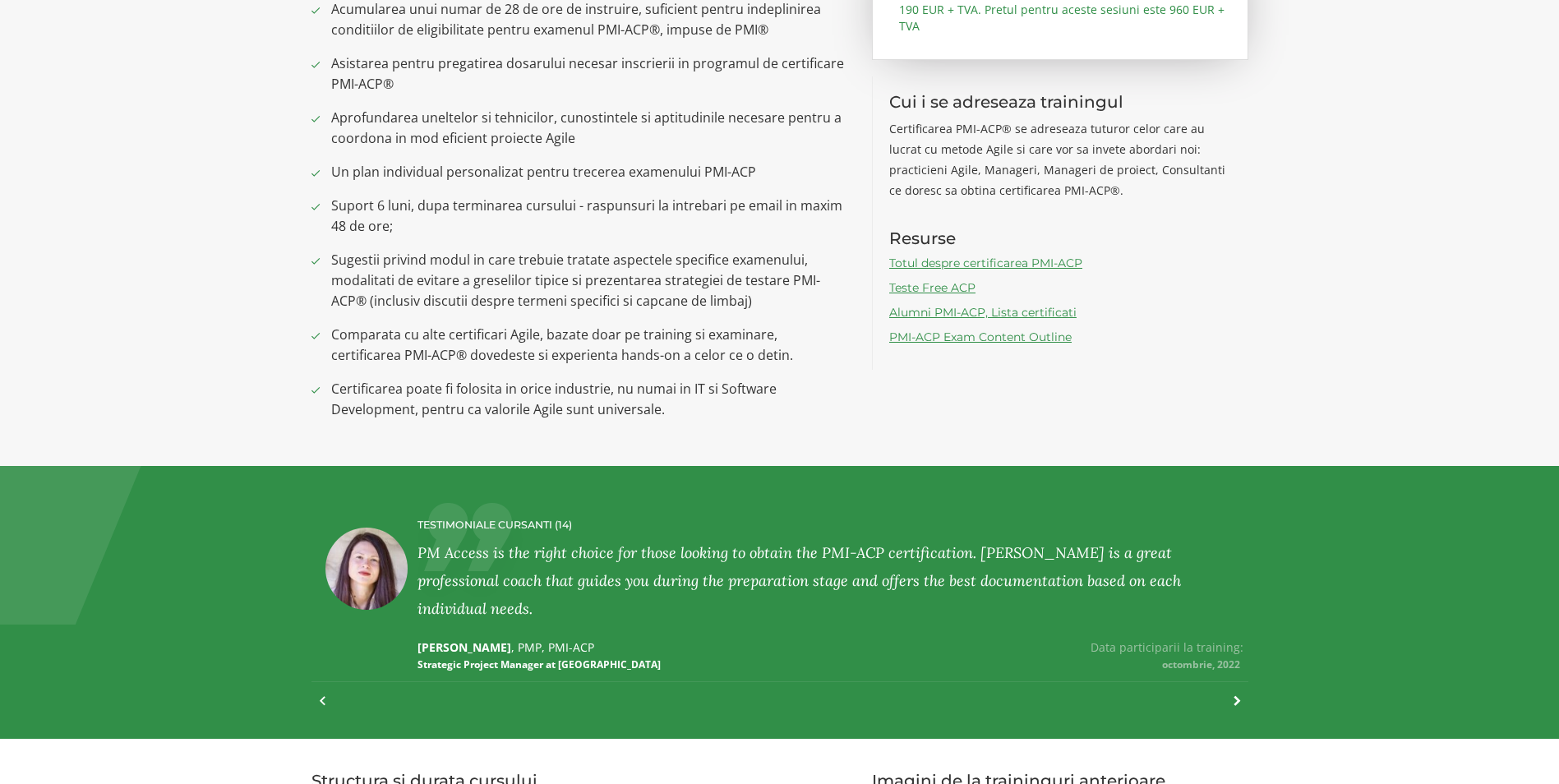 drag, startPoint x: 501, startPoint y: 173, endPoint x: 474, endPoint y: 274, distance: 104.54664 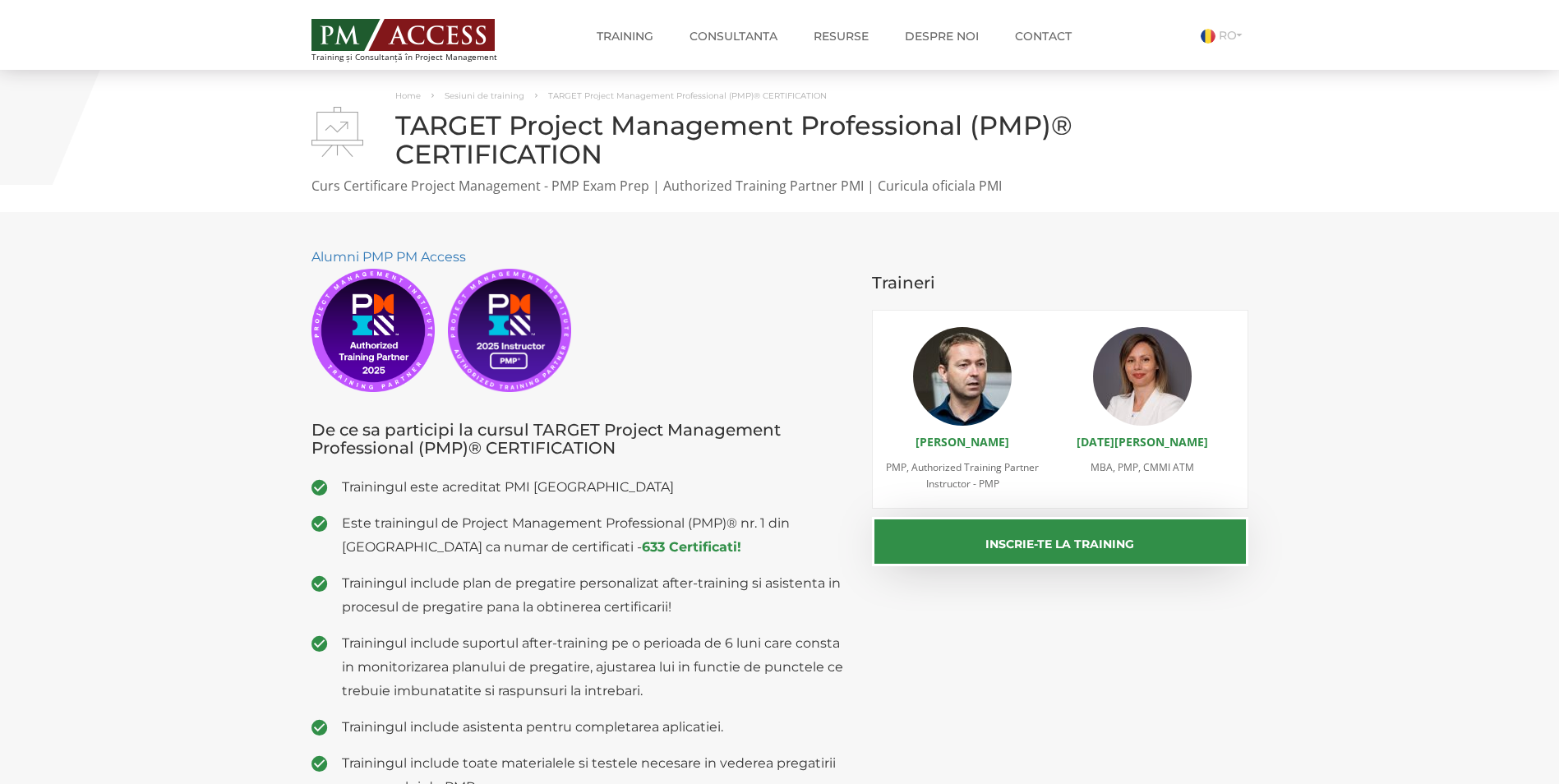 scroll, scrollTop: 0, scrollLeft: 0, axis: both 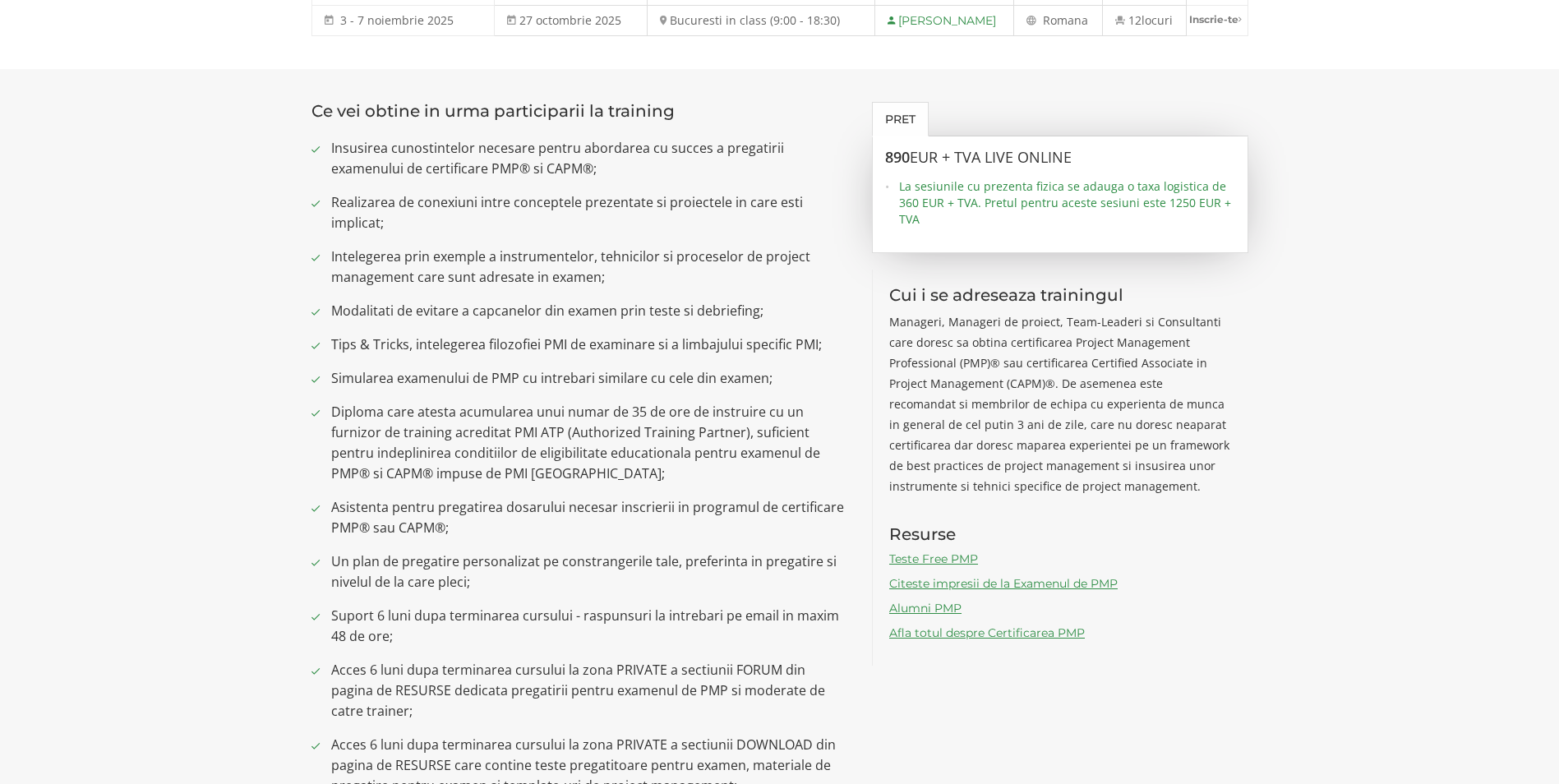 drag, startPoint x: 576, startPoint y: 335, endPoint x: 553, endPoint y: 371, distance: 42.720019 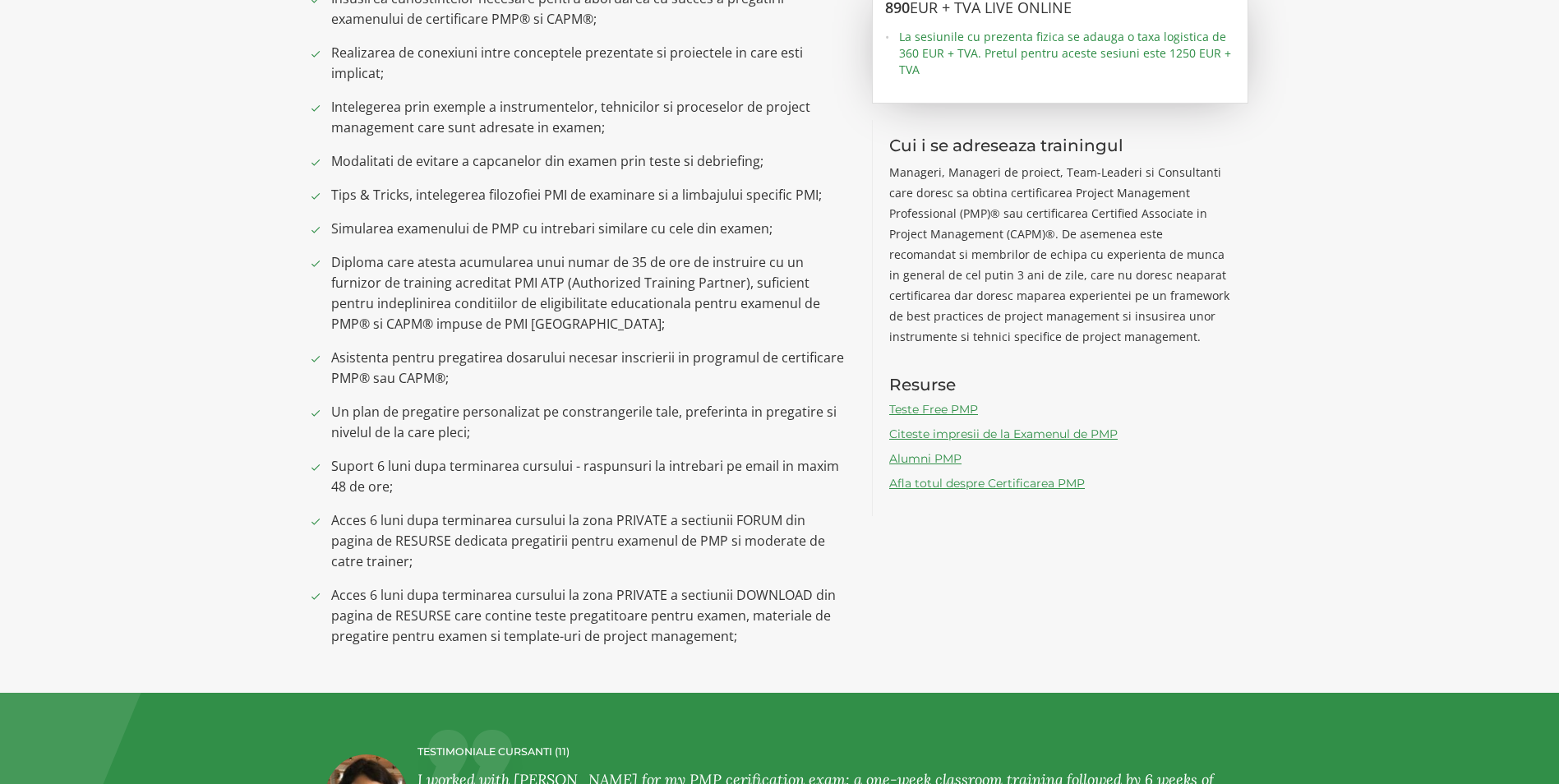 scroll, scrollTop: 1195, scrollLeft: 0, axis: vertical 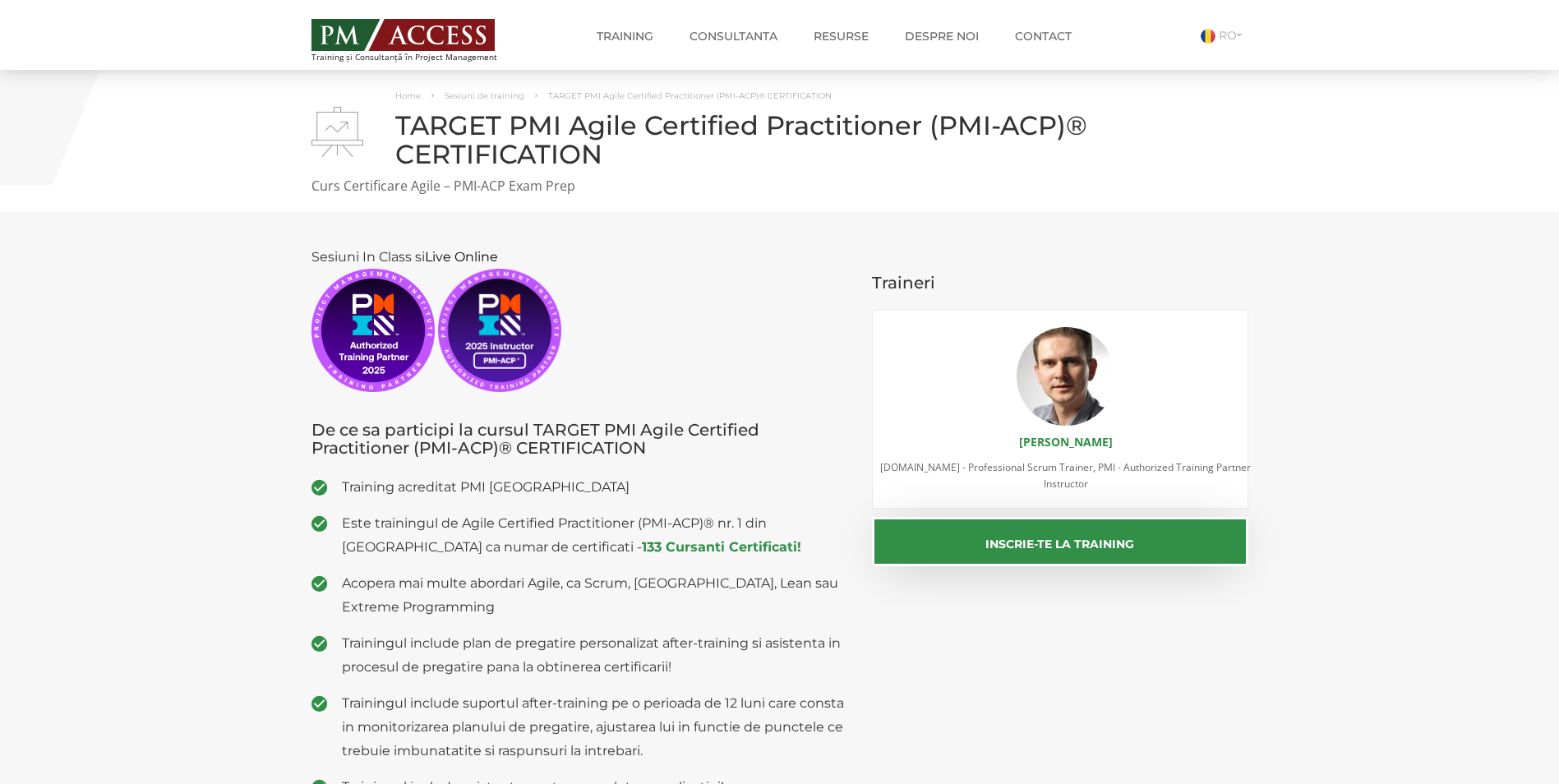 drag, startPoint x: 587, startPoint y: 633, endPoint x: 588, endPoint y: 604, distance: 29.017236 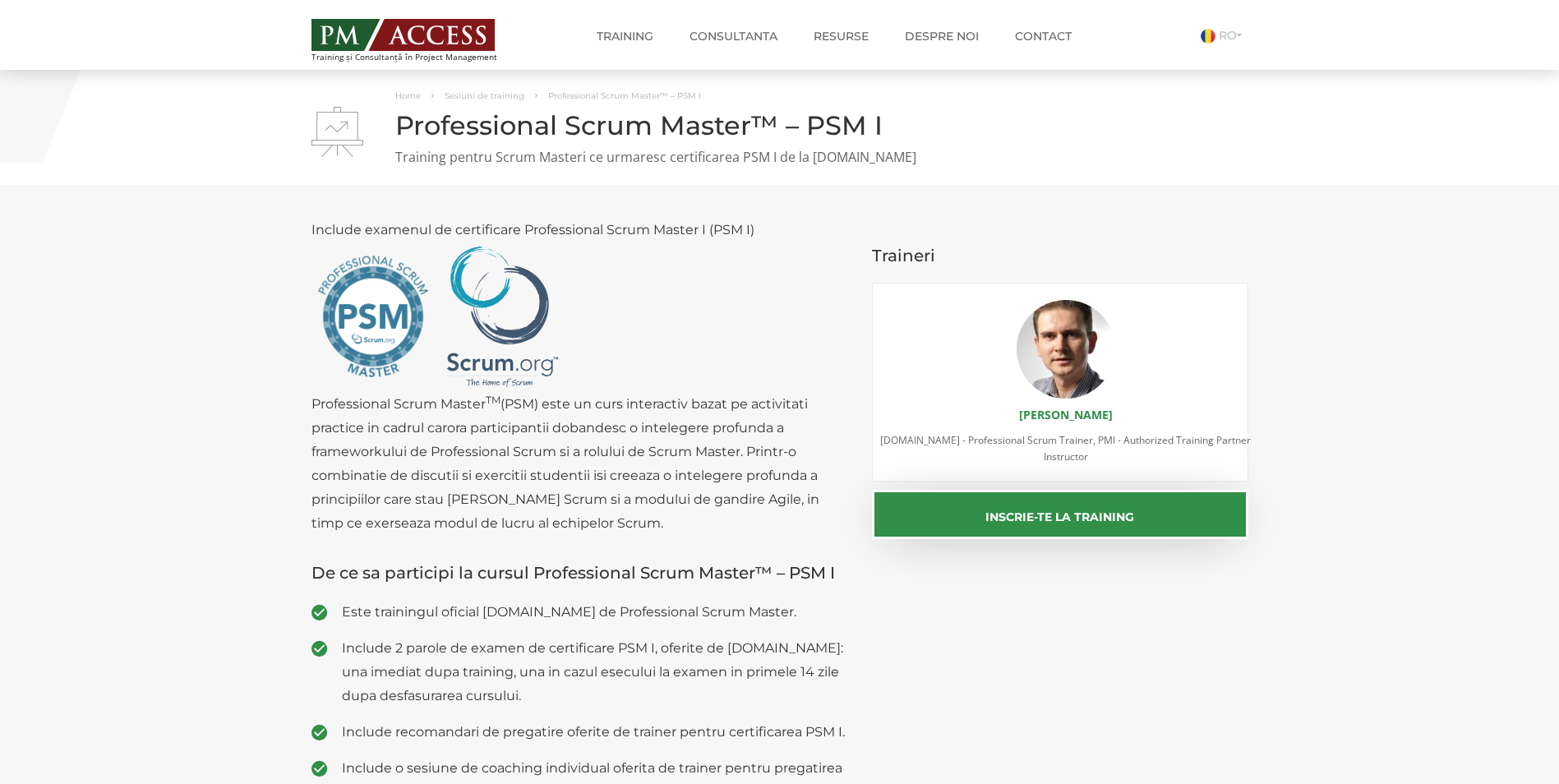 scroll, scrollTop: 0, scrollLeft: 0, axis: both 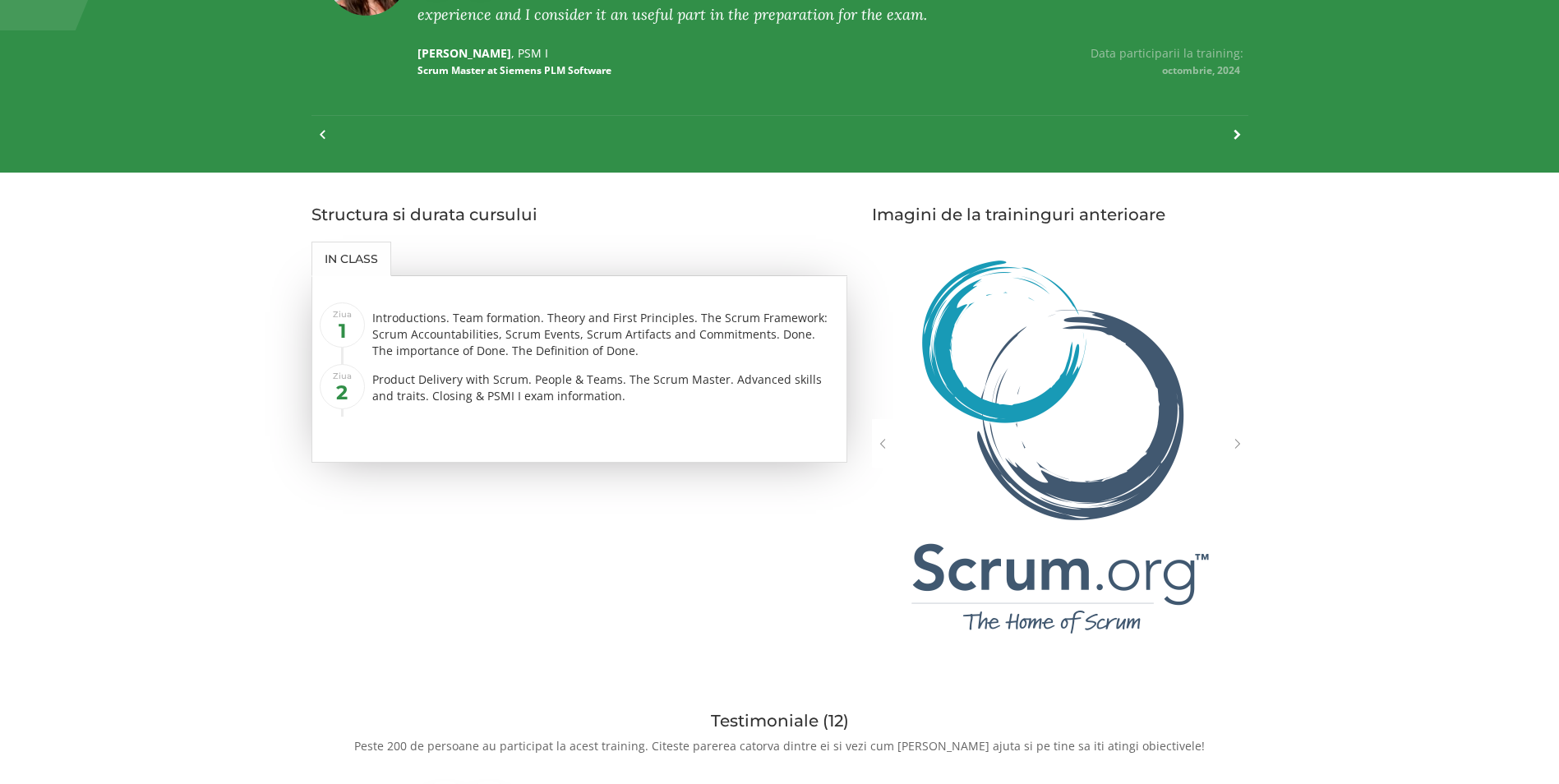 drag, startPoint x: 556, startPoint y: 509, endPoint x: 458, endPoint y: 585, distance: 124.01613 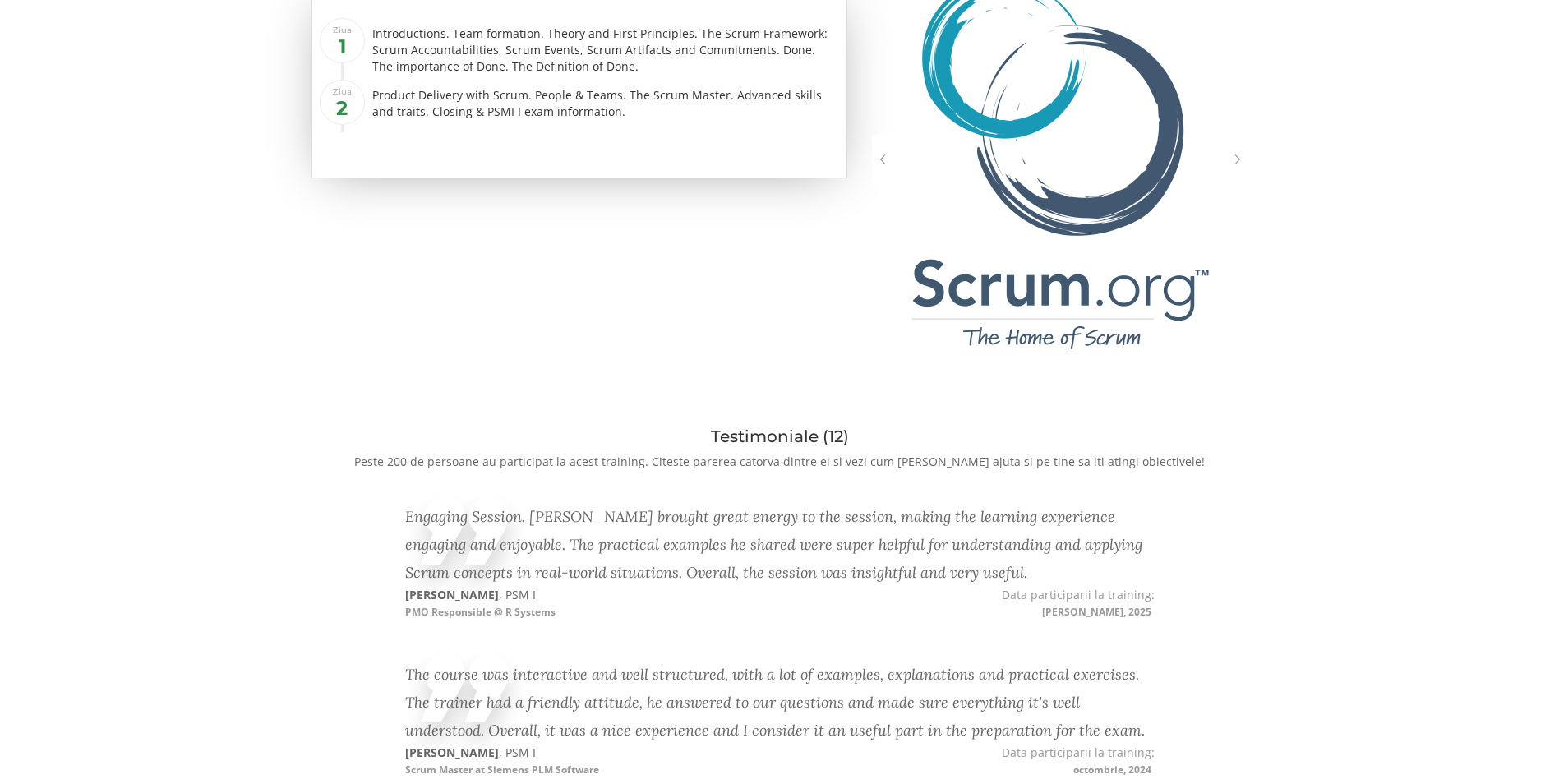 scroll, scrollTop: 0, scrollLeft: 0, axis: both 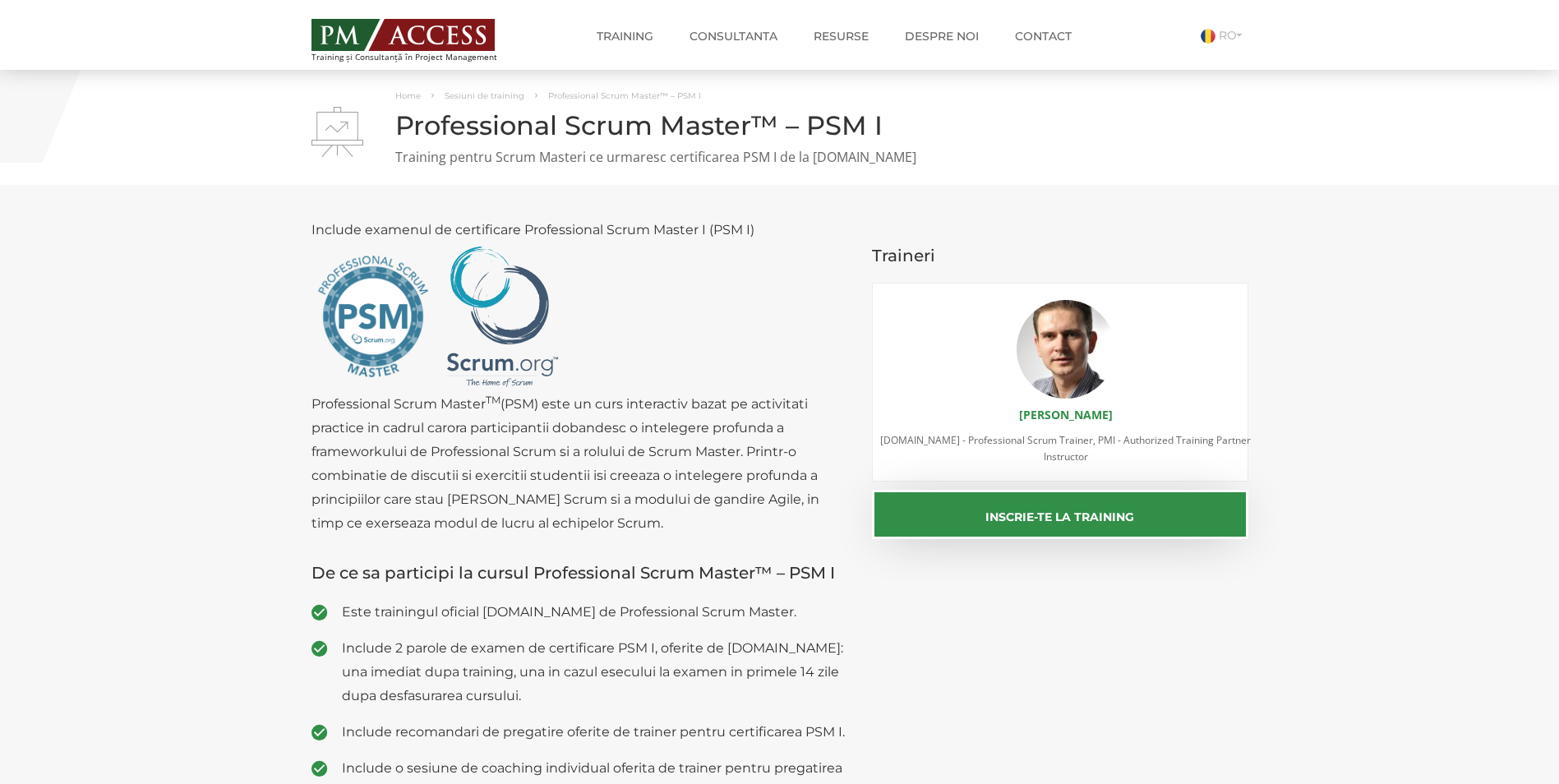 drag, startPoint x: 457, startPoint y: 585, endPoint x: 241, endPoint y: 292, distance: 364.0124 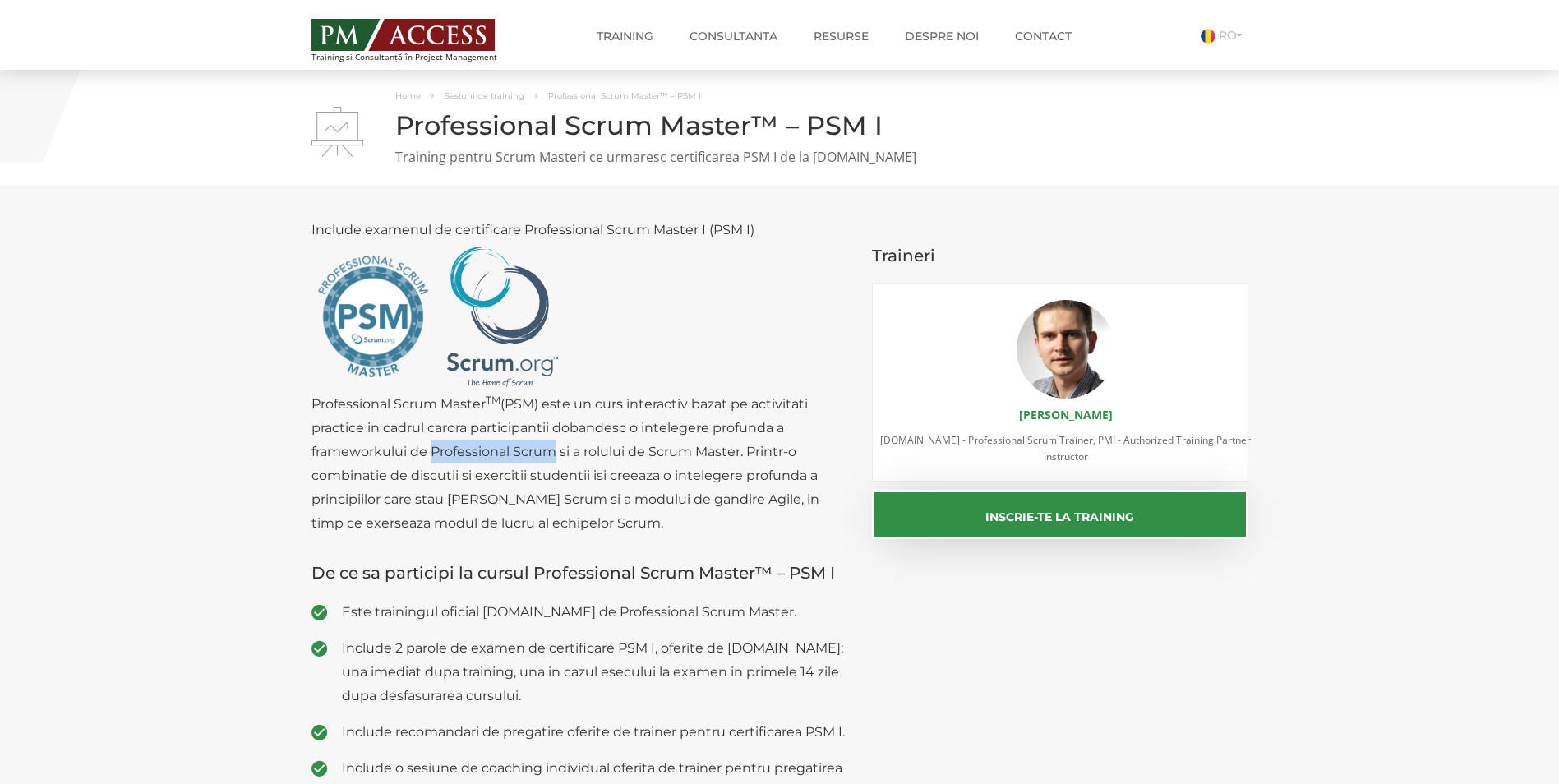 drag, startPoint x: 446, startPoint y: 450, endPoint x: 519, endPoint y: 450, distance: 73 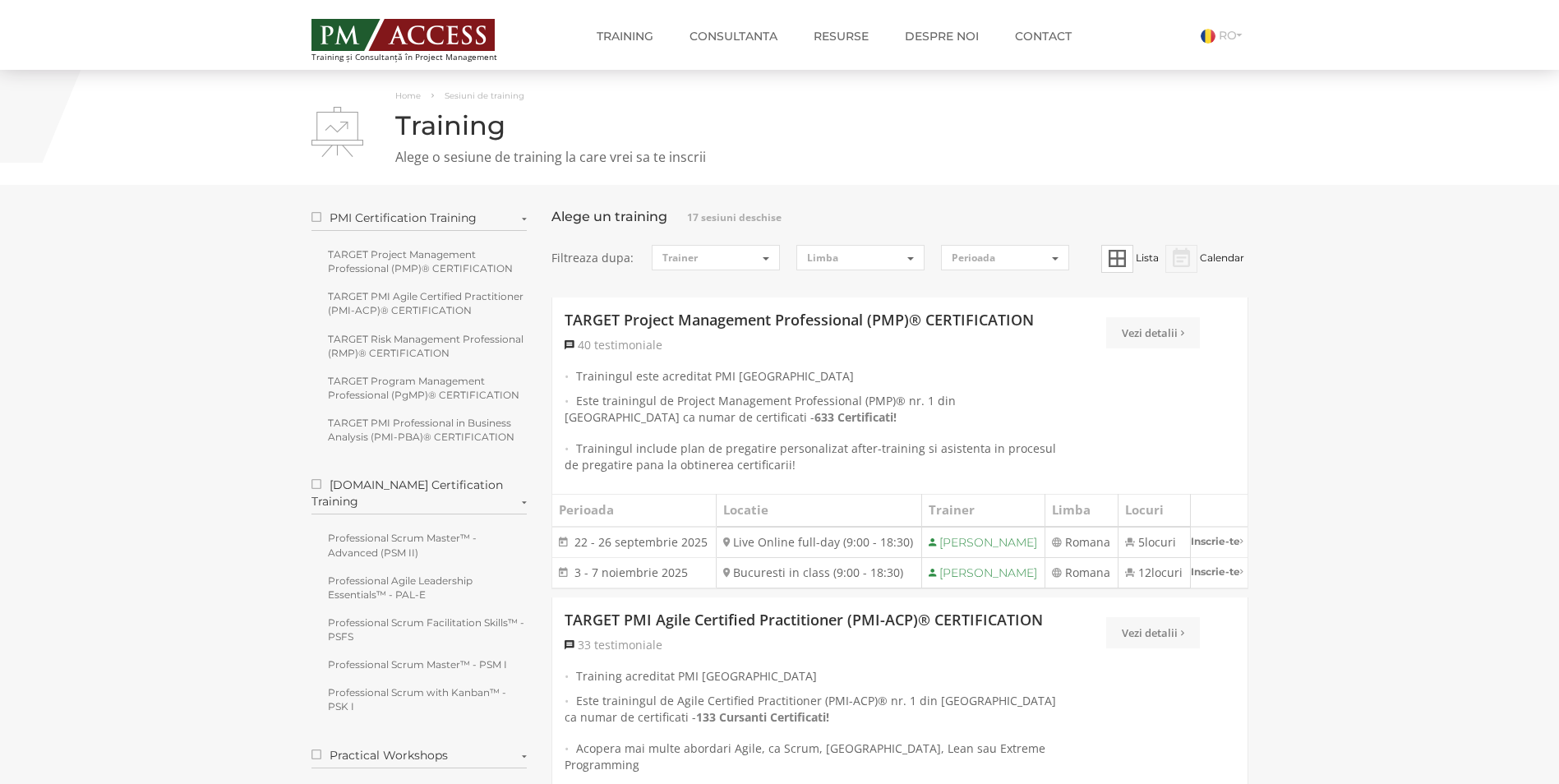 scroll, scrollTop: 1890, scrollLeft: 0, axis: vertical 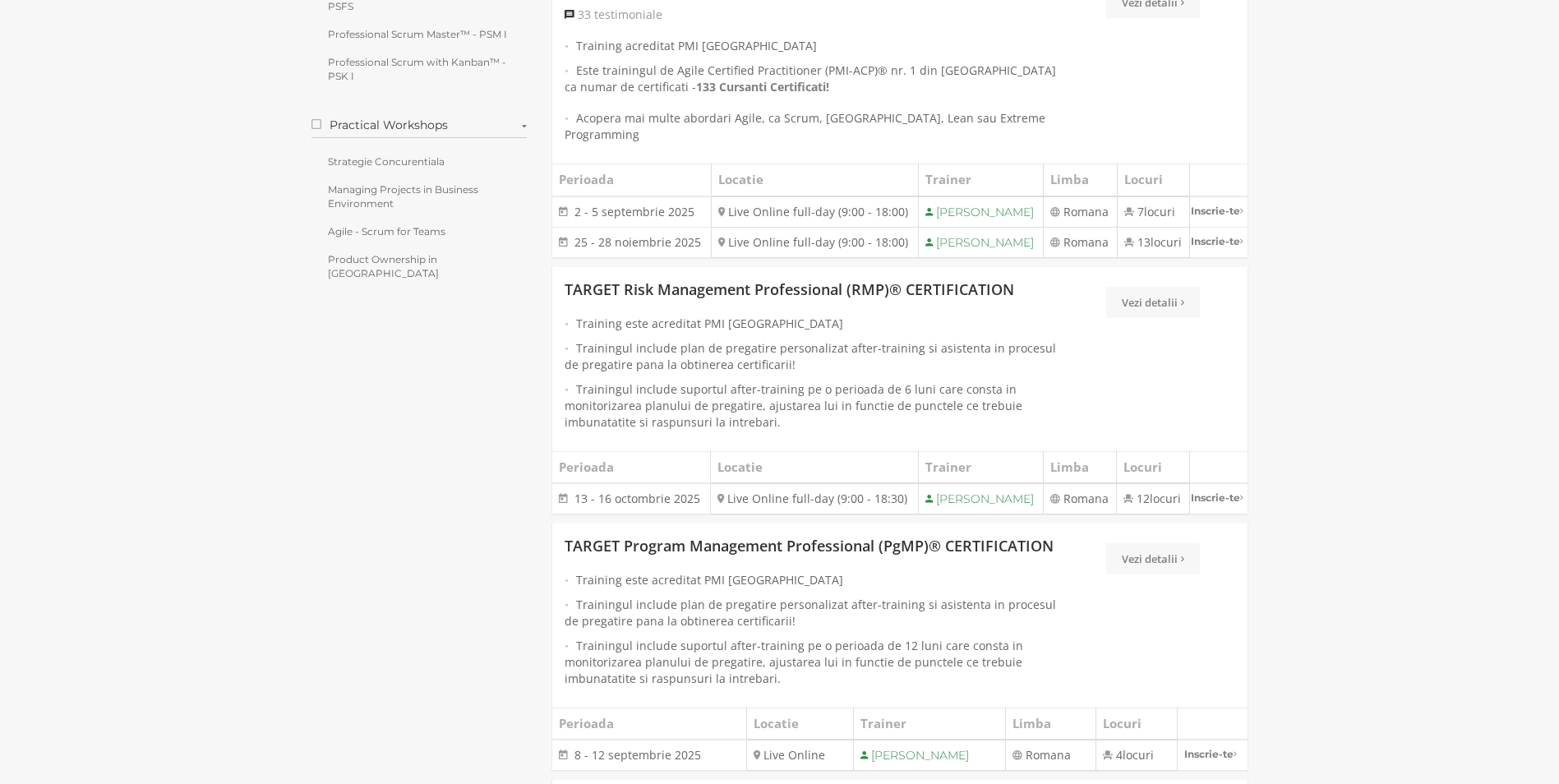 drag, startPoint x: 811, startPoint y: 368, endPoint x: 811, endPoint y: 343, distance: 25 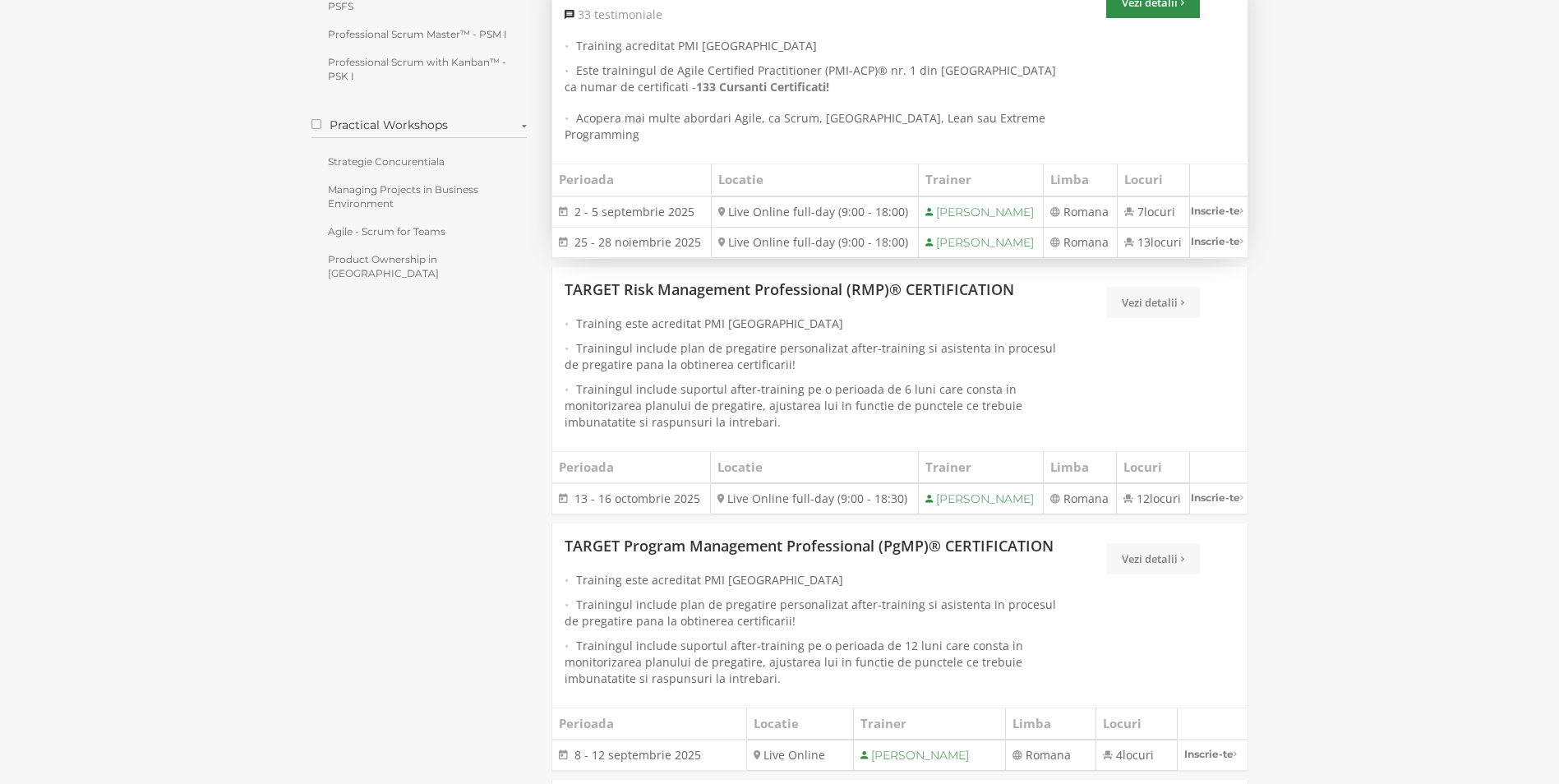 click on "Vezi detalii" at bounding box center (1153, 2) 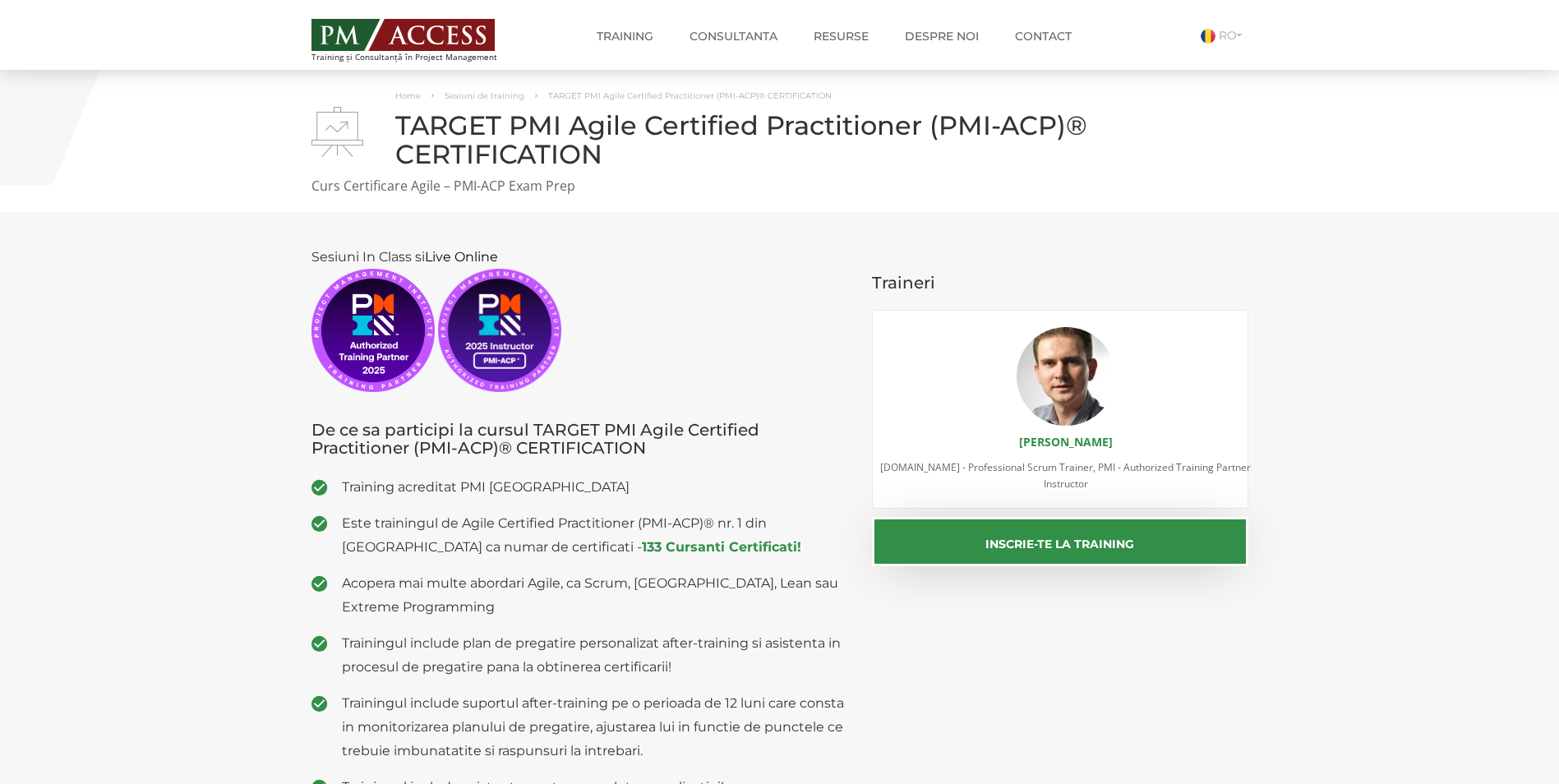 scroll, scrollTop: 0, scrollLeft: 0, axis: both 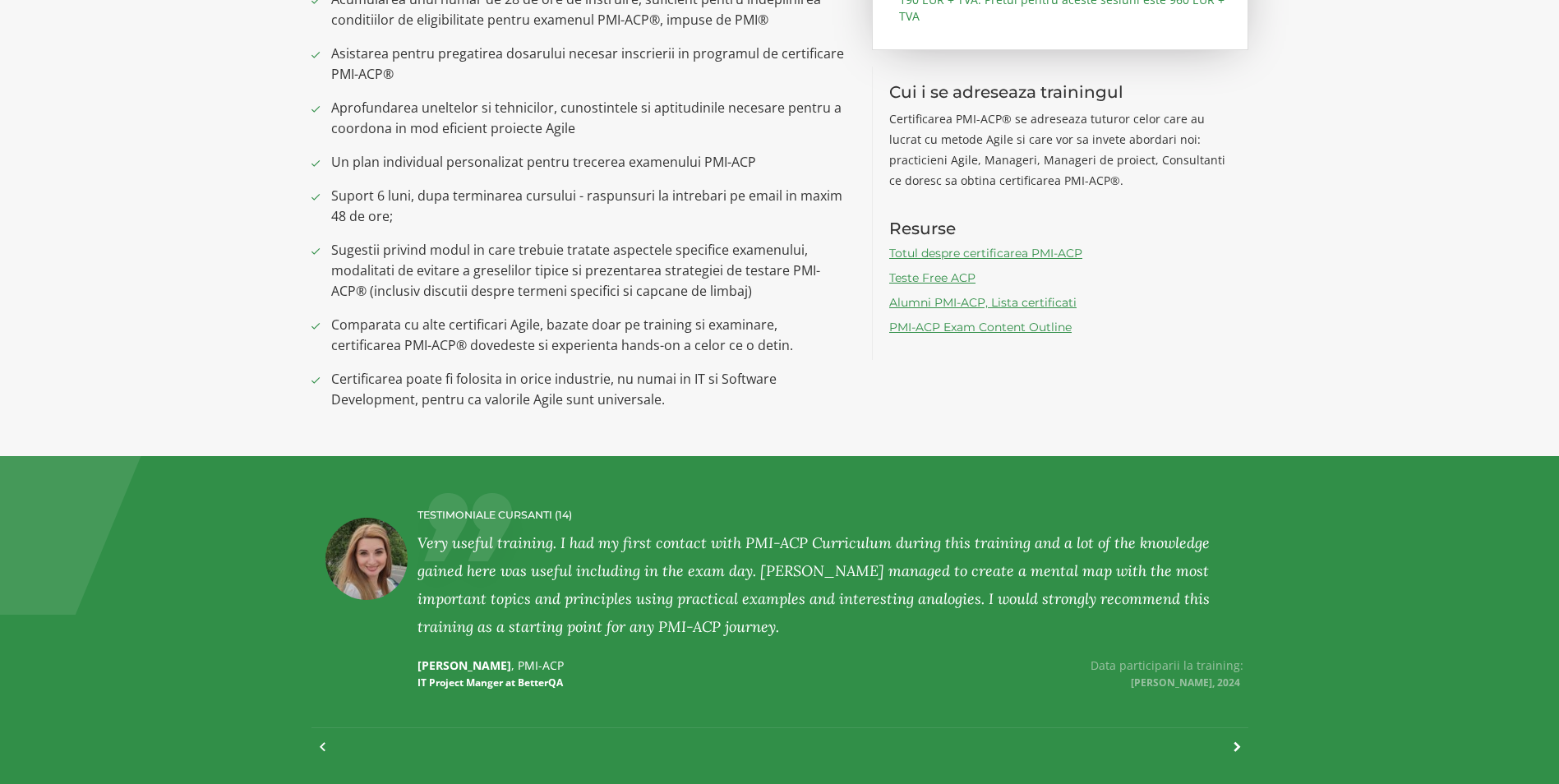 click at bounding box center (1229, 755) 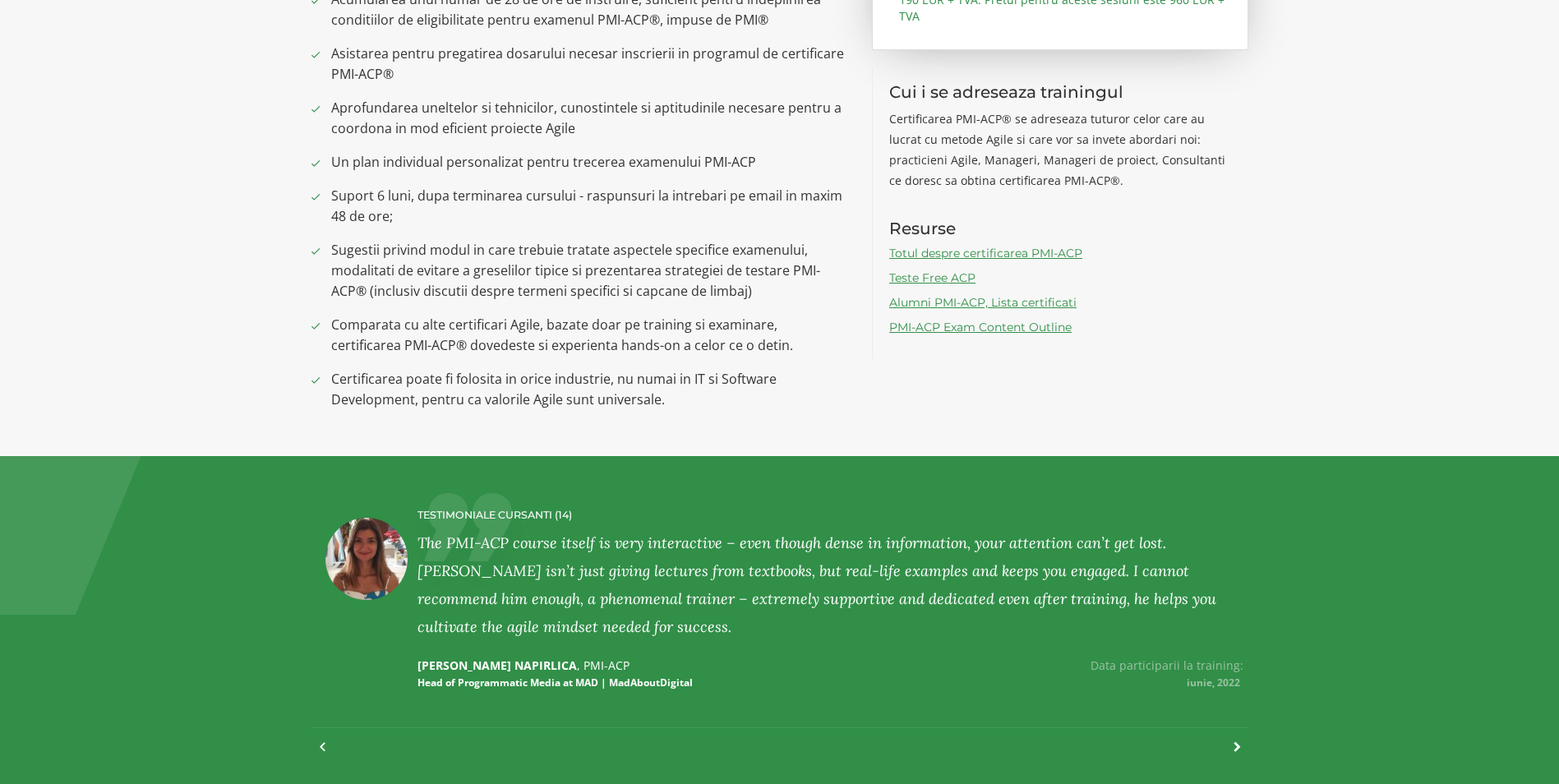 click at bounding box center [1229, 755] 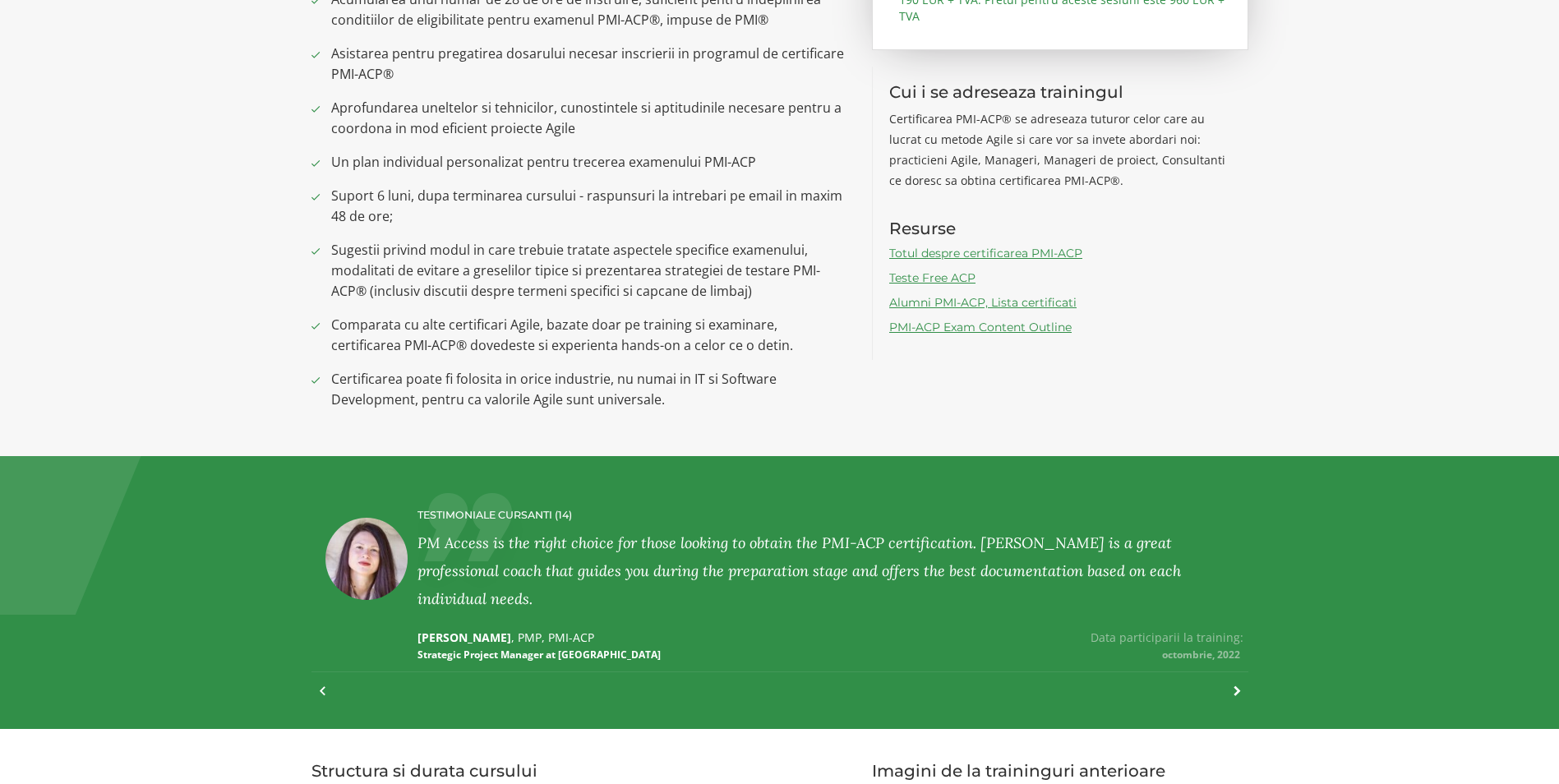 click at bounding box center [1229, 699] 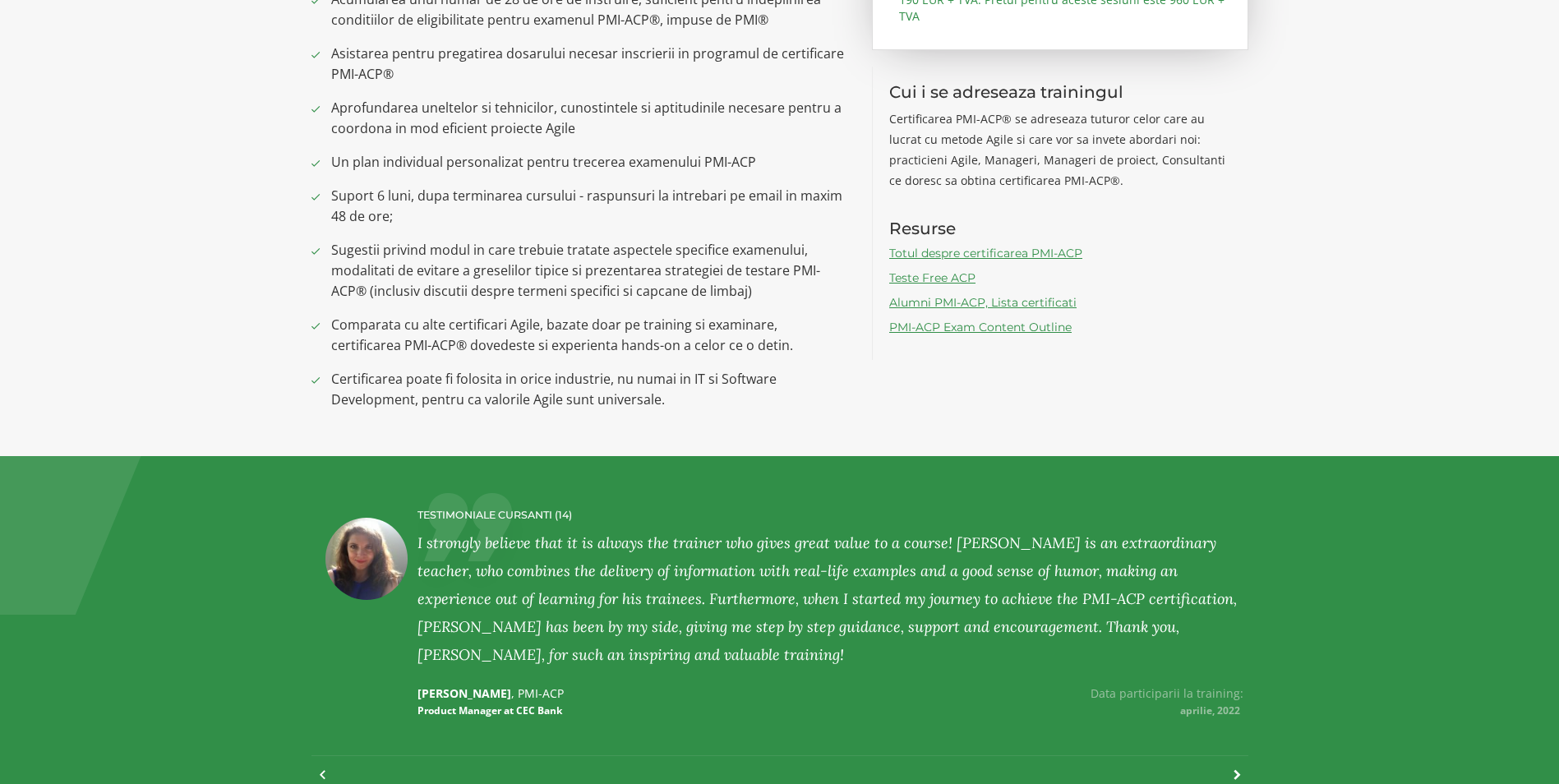 drag, startPoint x: 636, startPoint y: 591, endPoint x: 638, endPoint y: 475, distance: 116.01724 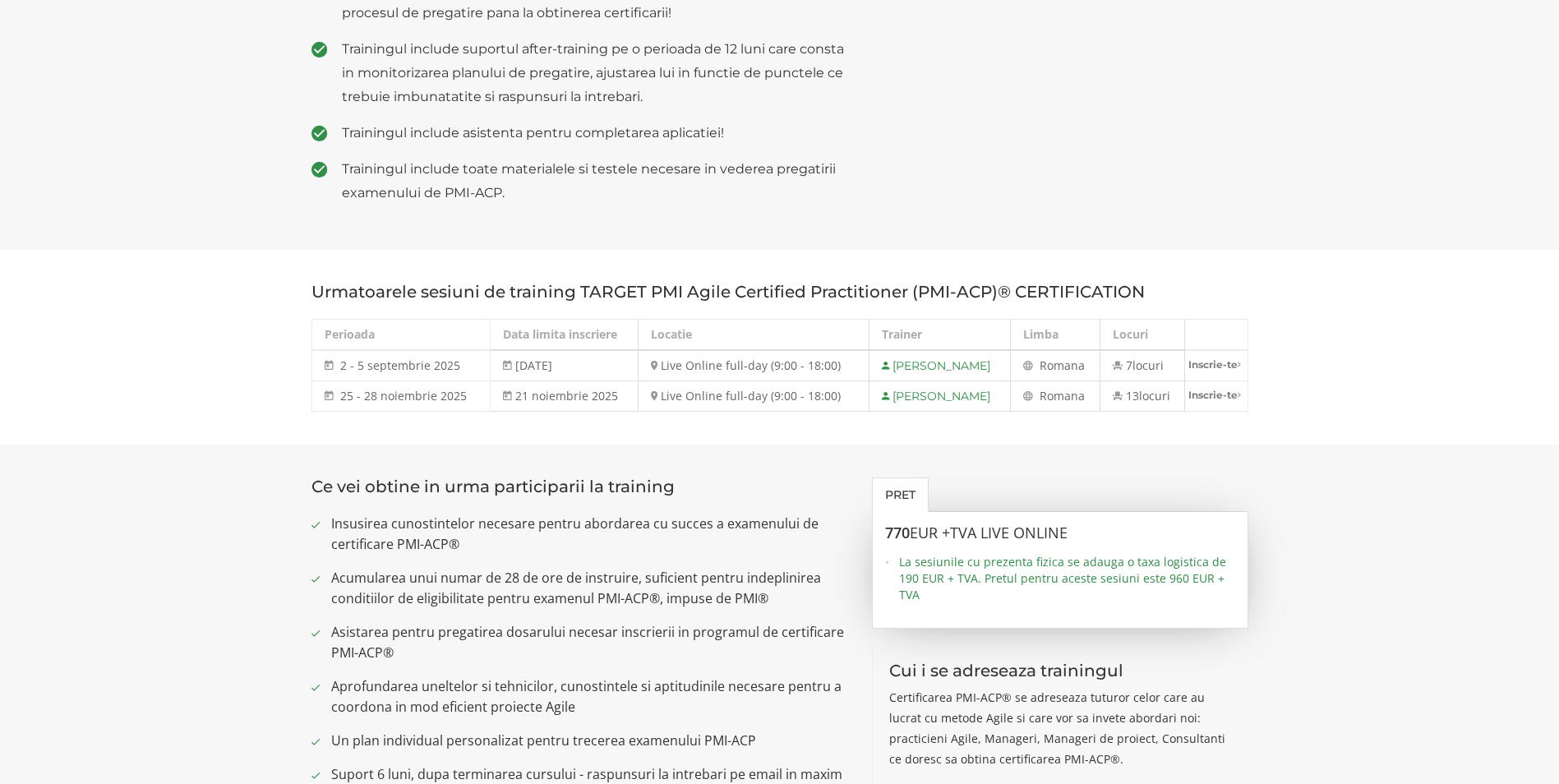 scroll, scrollTop: 657, scrollLeft: 0, axis: vertical 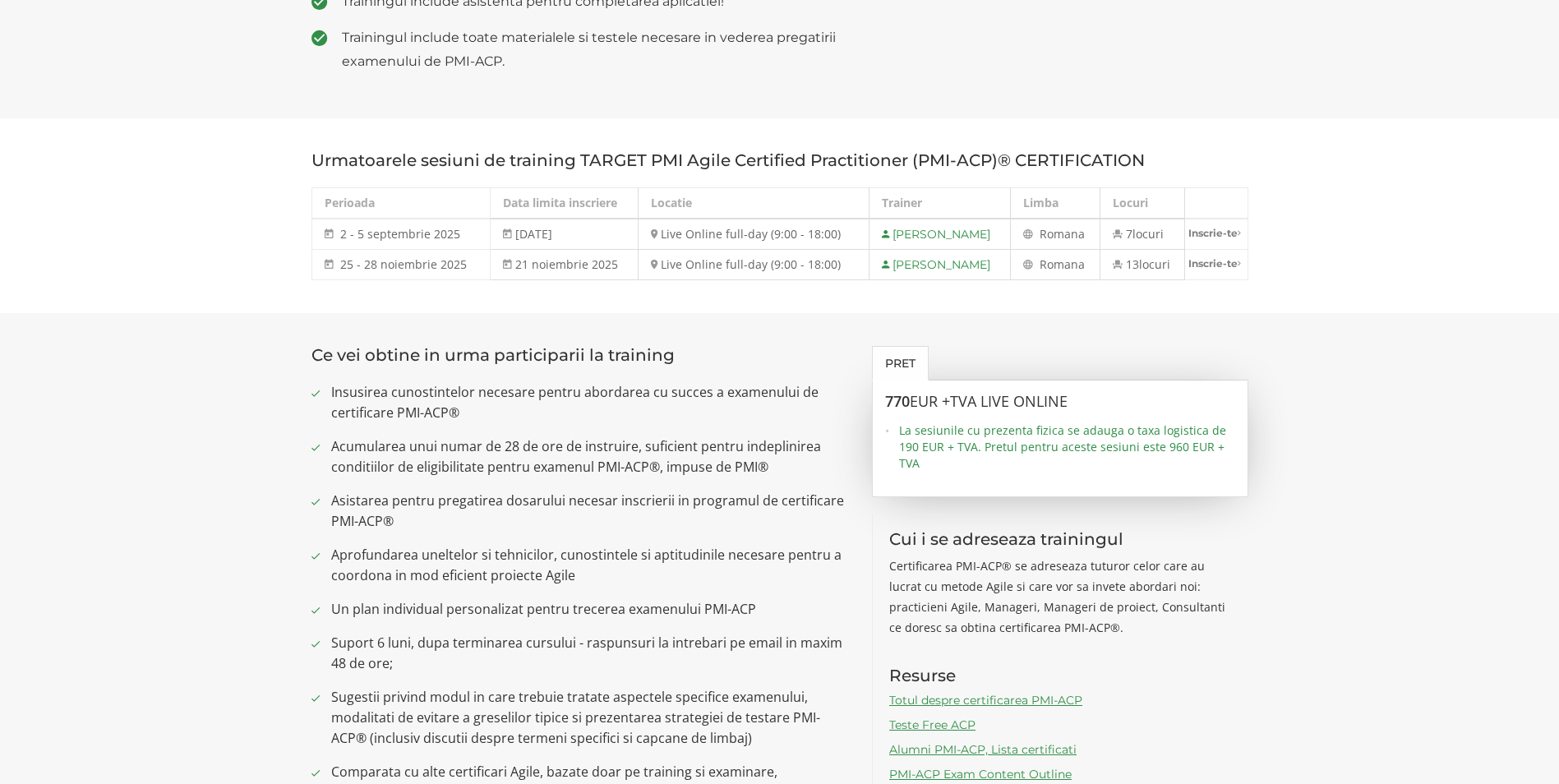 drag, startPoint x: 611, startPoint y: 485, endPoint x: 605, endPoint y: 525, distance: 40.447497 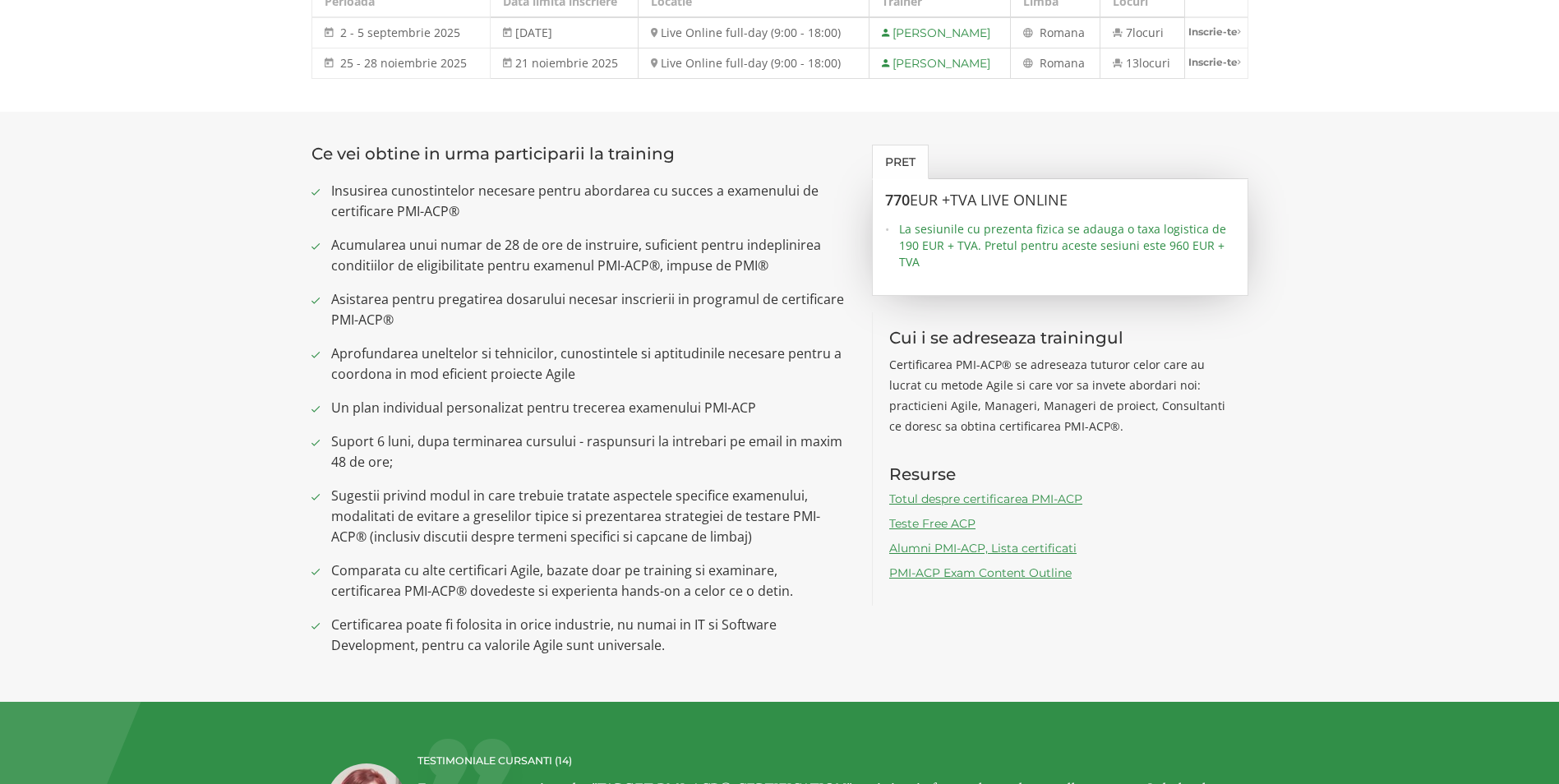 scroll, scrollTop: 986, scrollLeft: 0, axis: vertical 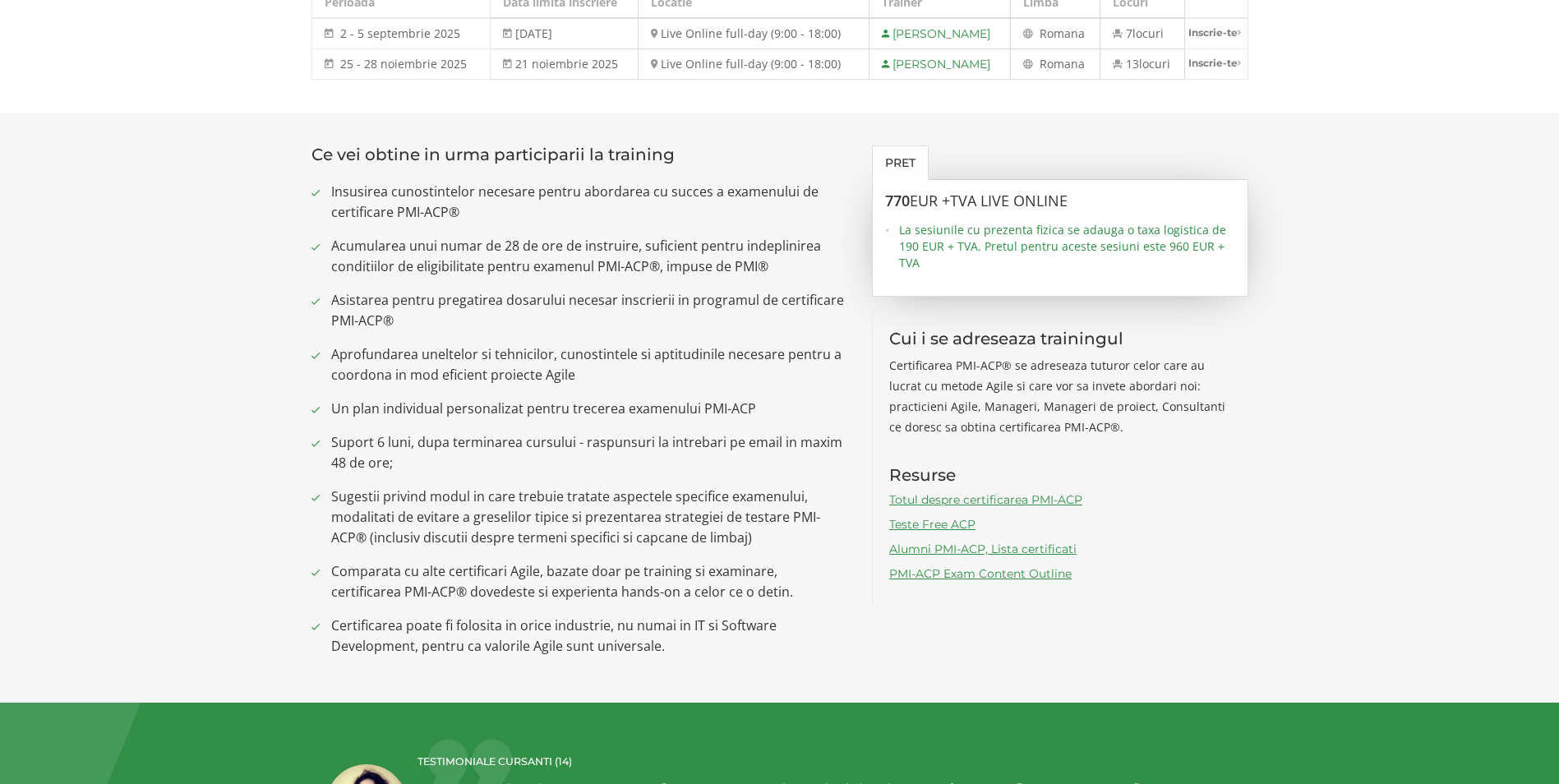 click on "Totul despre certificarea PMI-ACP" at bounding box center [985, 500] 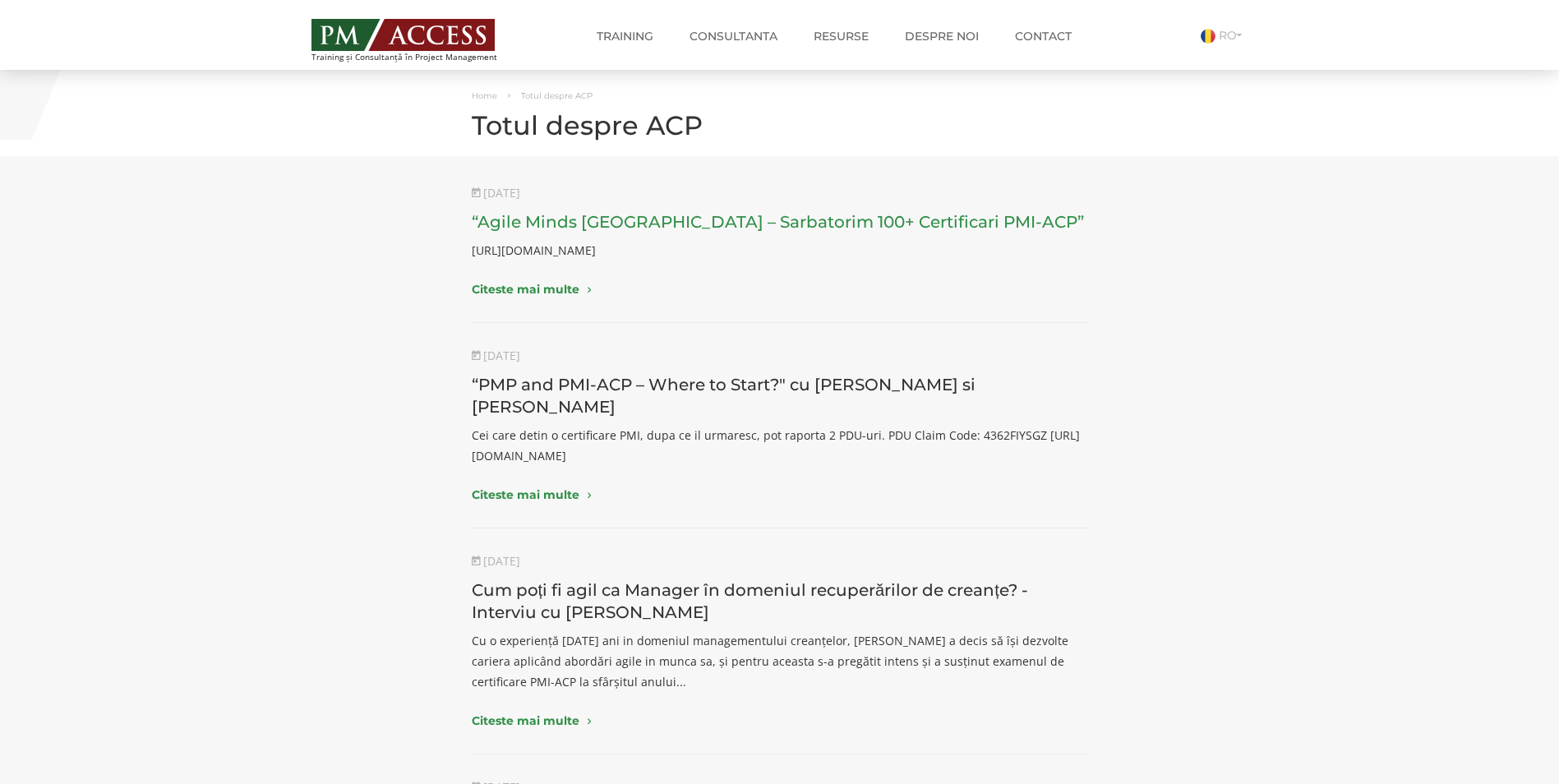 scroll, scrollTop: 0, scrollLeft: 0, axis: both 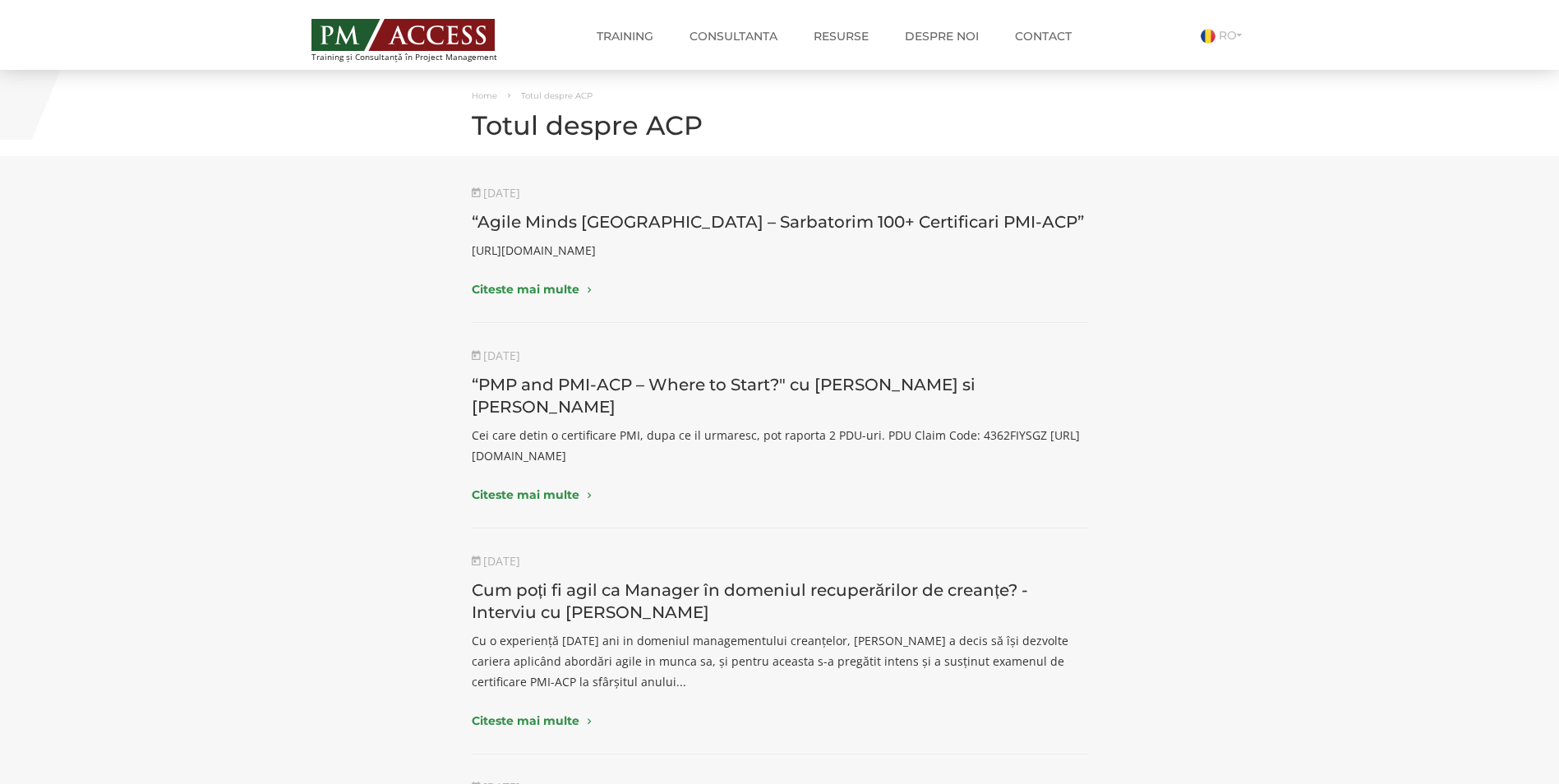 drag, startPoint x: 574, startPoint y: 568, endPoint x: 716, endPoint y: 297, distance: 305.94934 